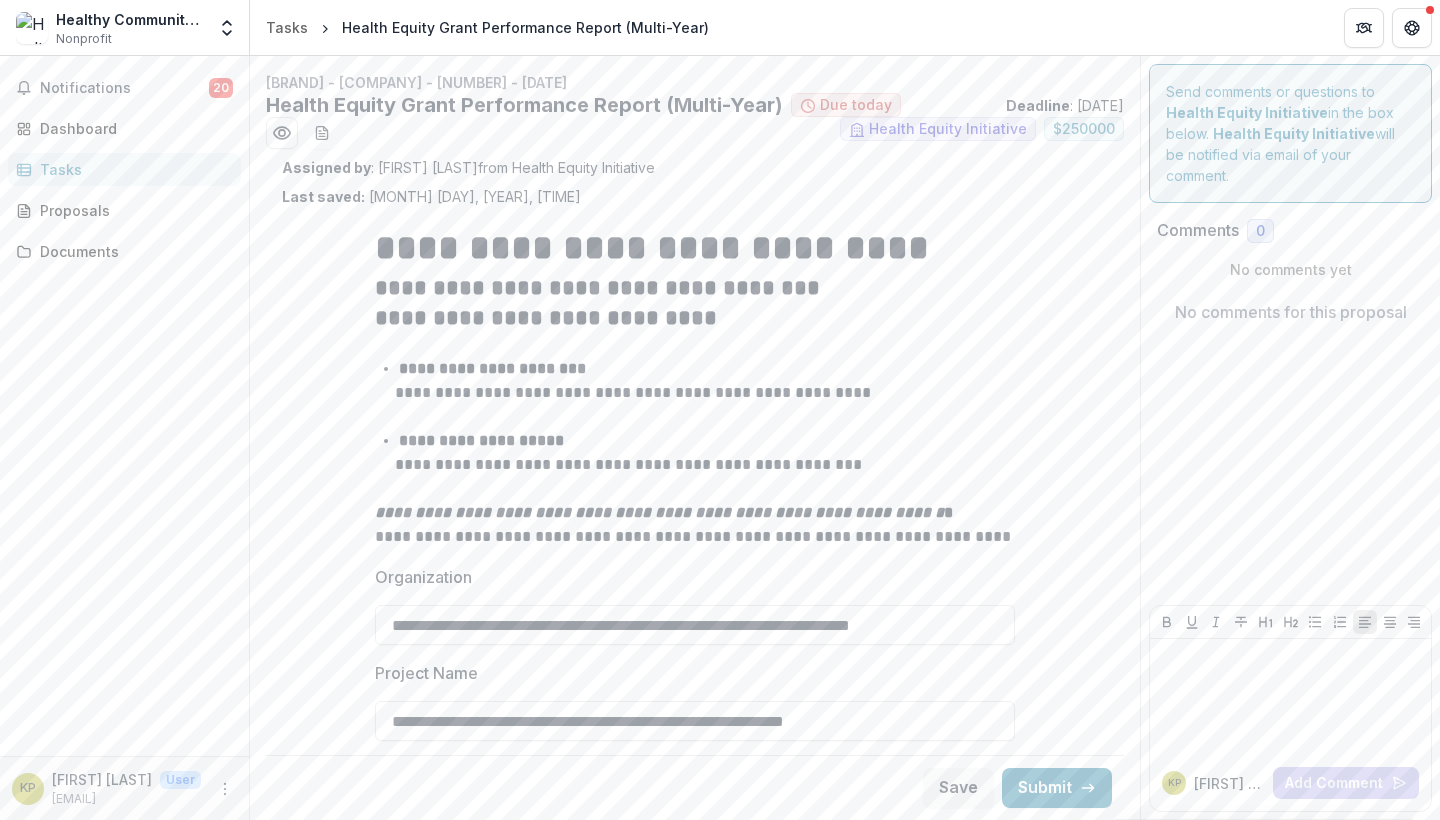 scroll, scrollTop: 0, scrollLeft: 0, axis: both 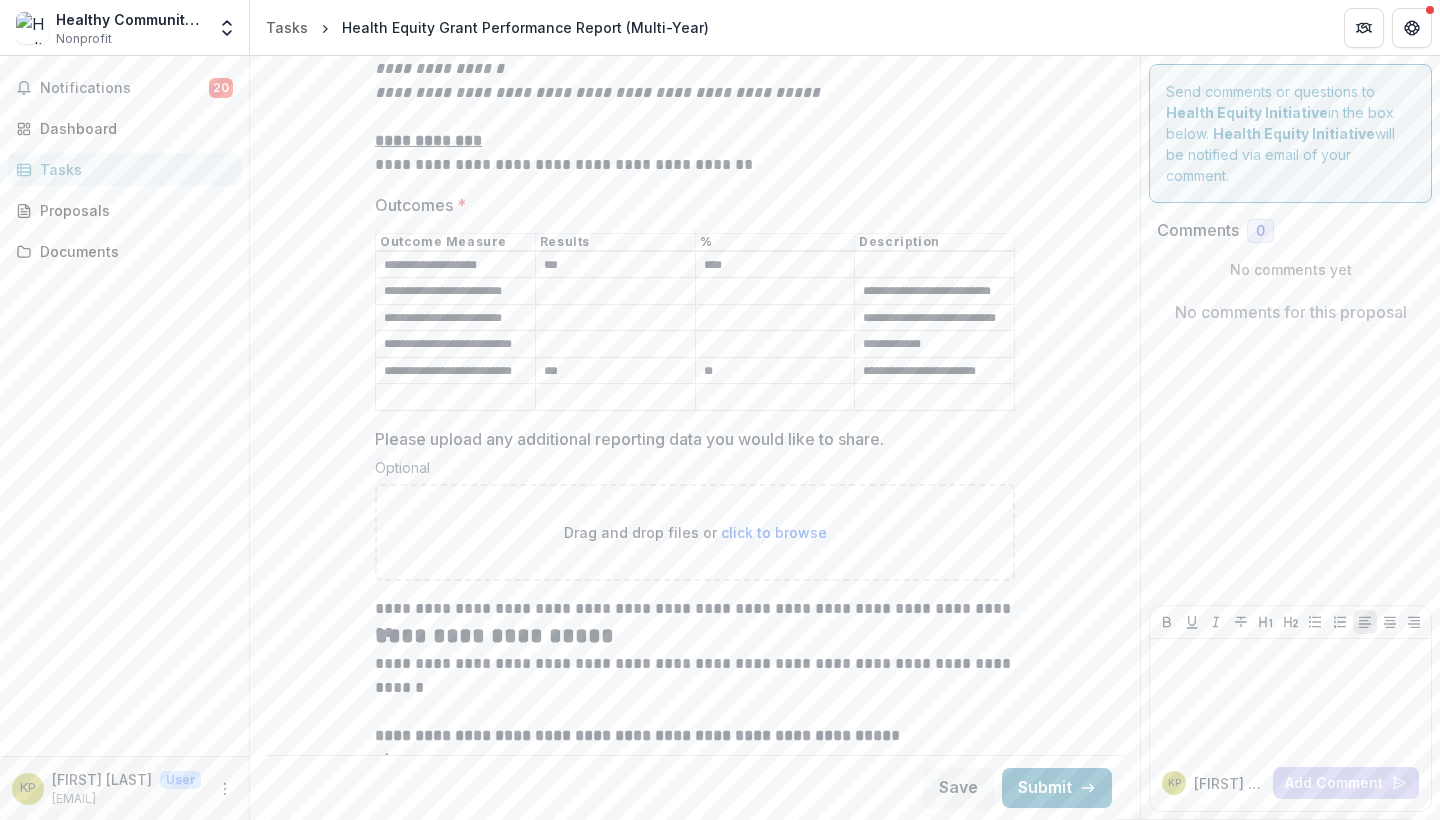 click on "**********" at bounding box center [455, 345] 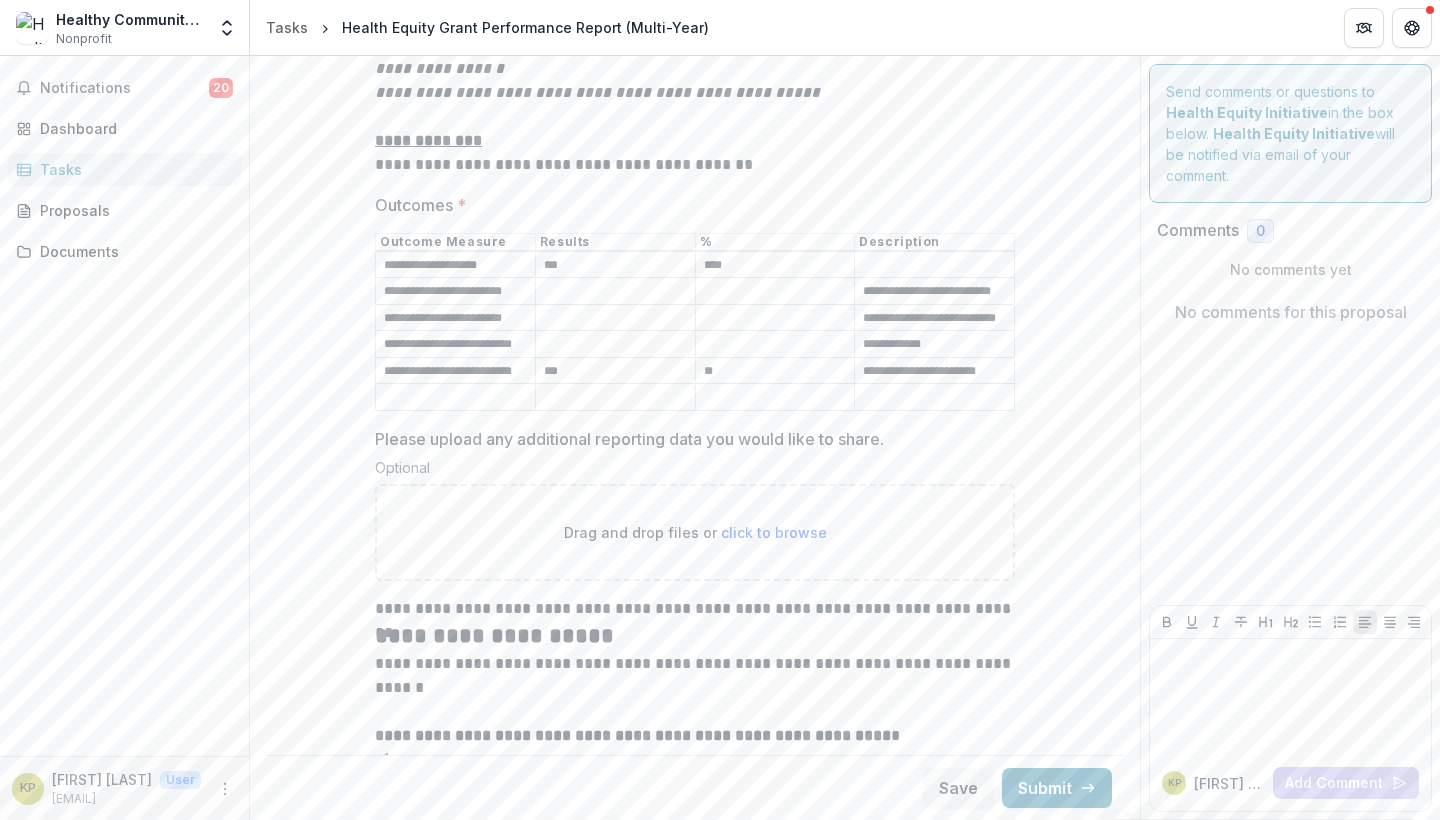 click on "Outcomes *" at bounding box center [615, 318] 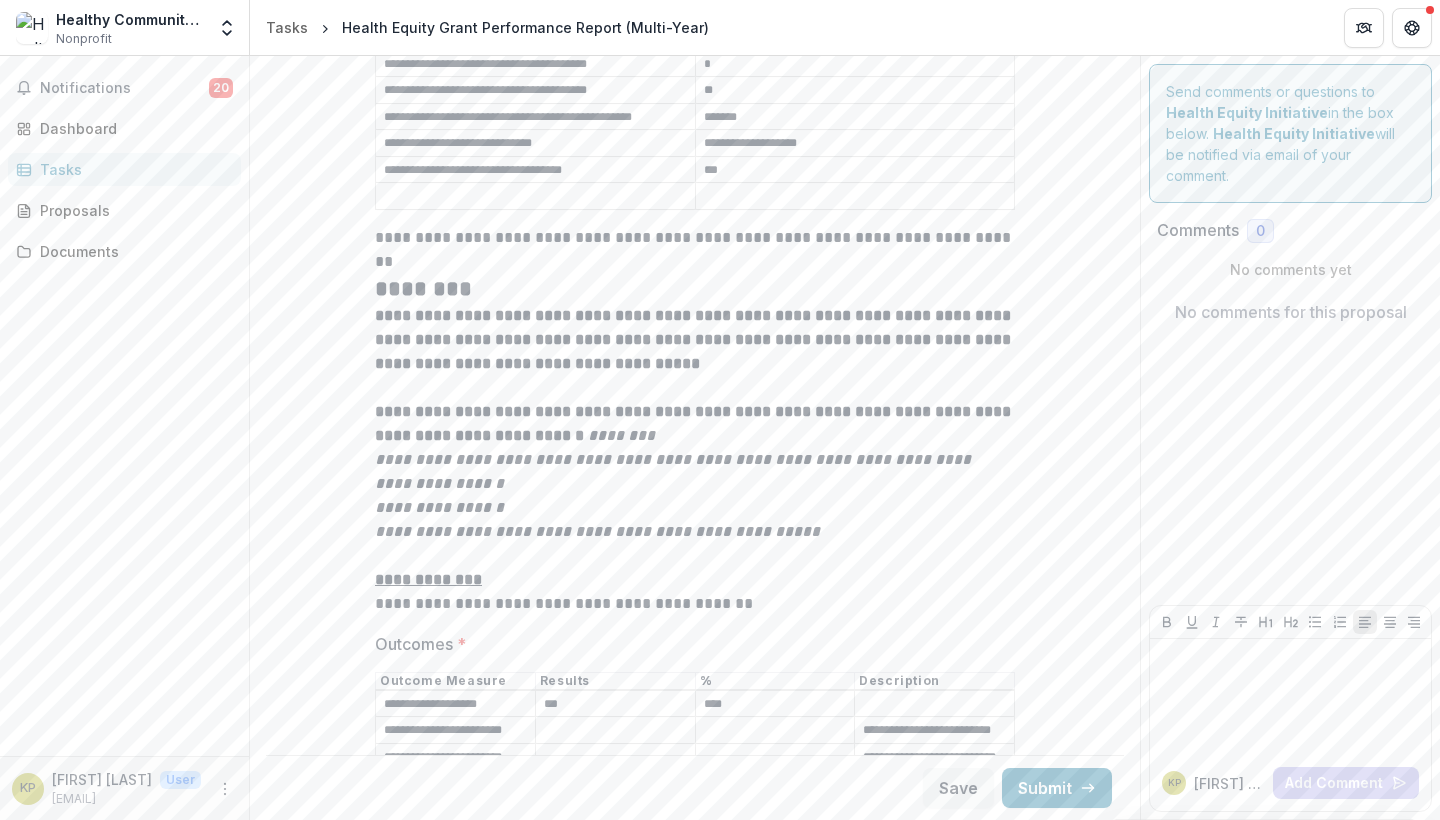 scroll, scrollTop: 3299, scrollLeft: 0, axis: vertical 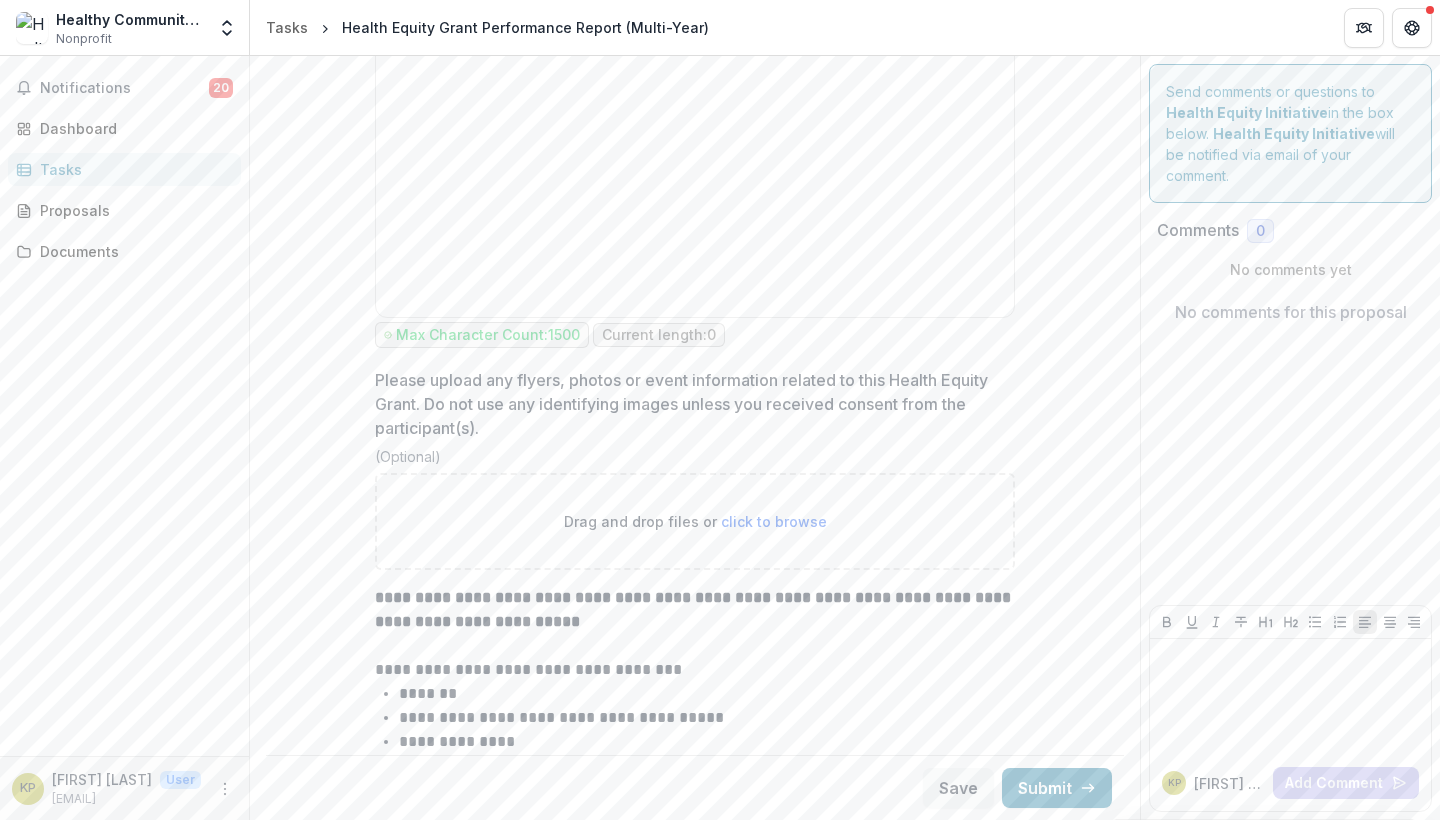 click on "click to browse" at bounding box center [774, 521] 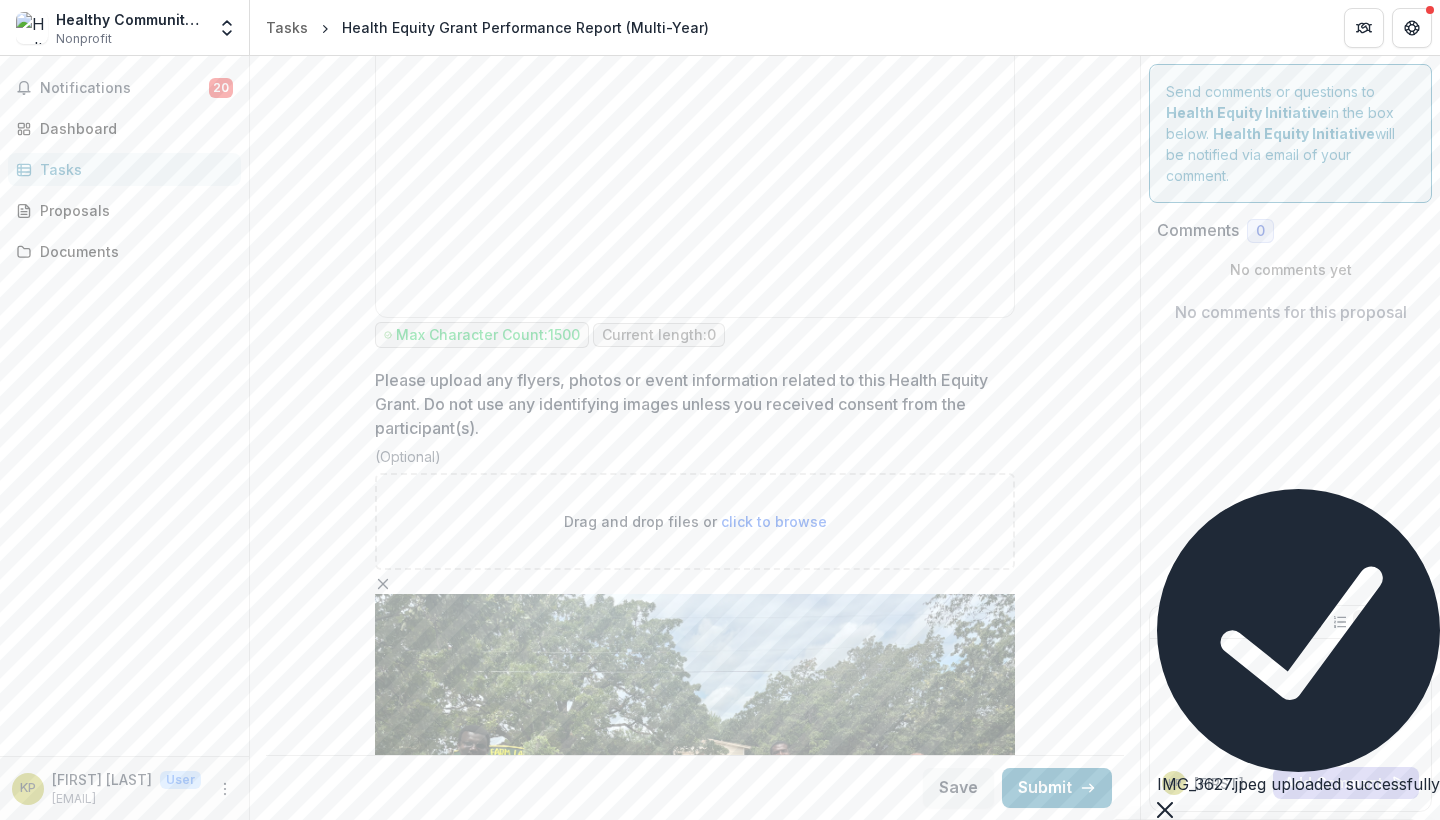 click on "click to browse" at bounding box center [774, 521] 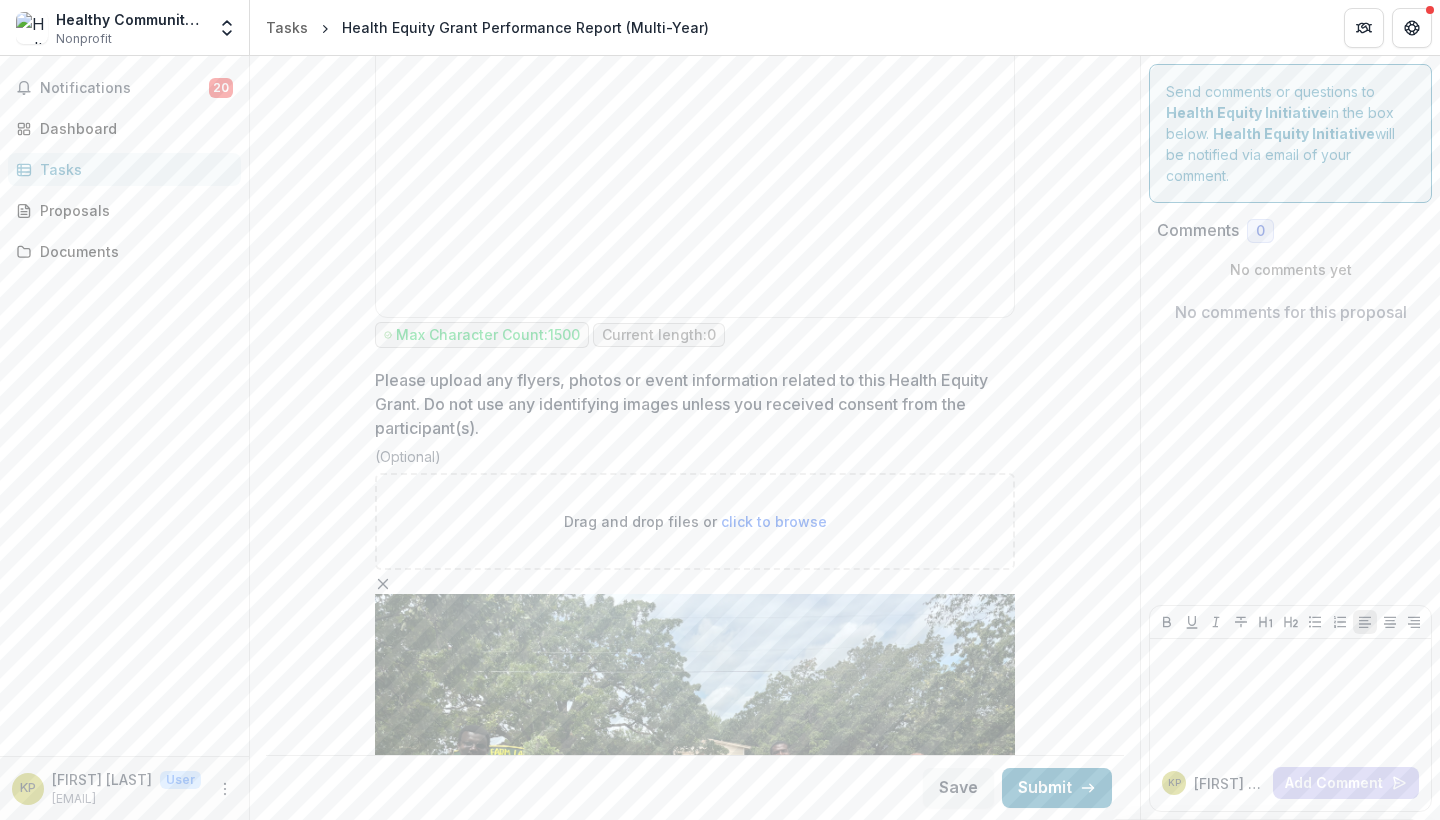 type on "**********" 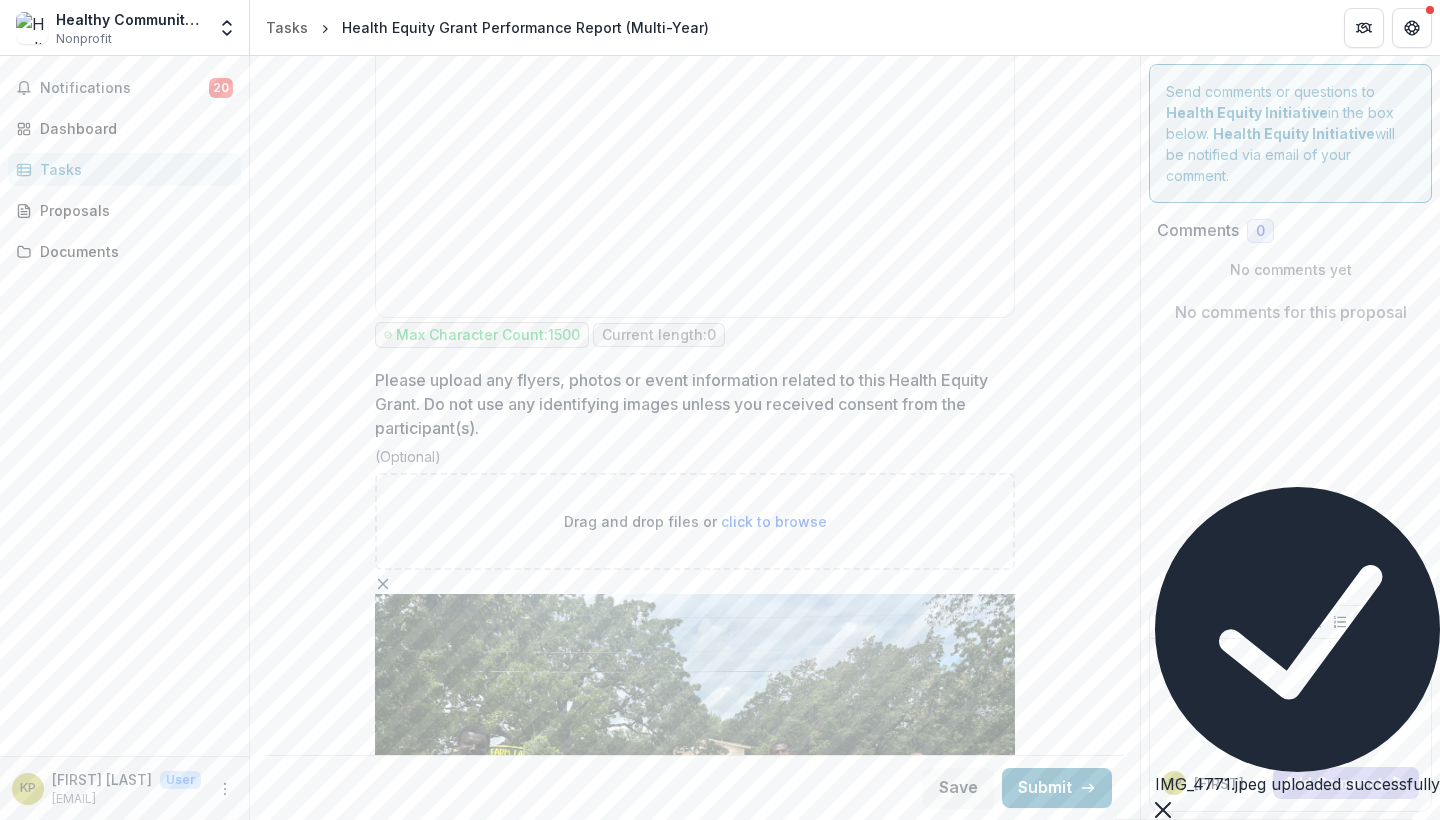 click on "click to browse" at bounding box center [774, 521] 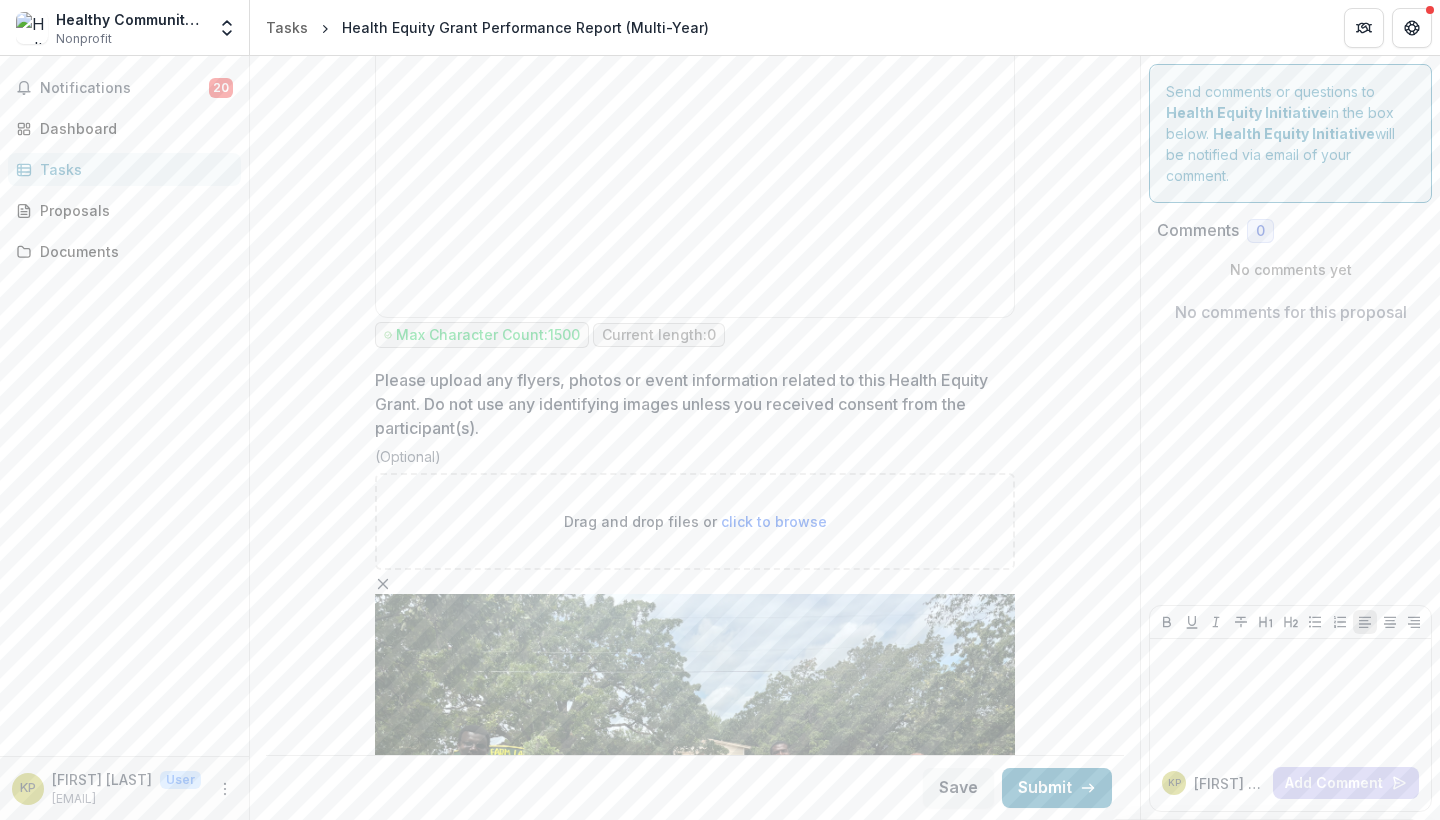 type on "**********" 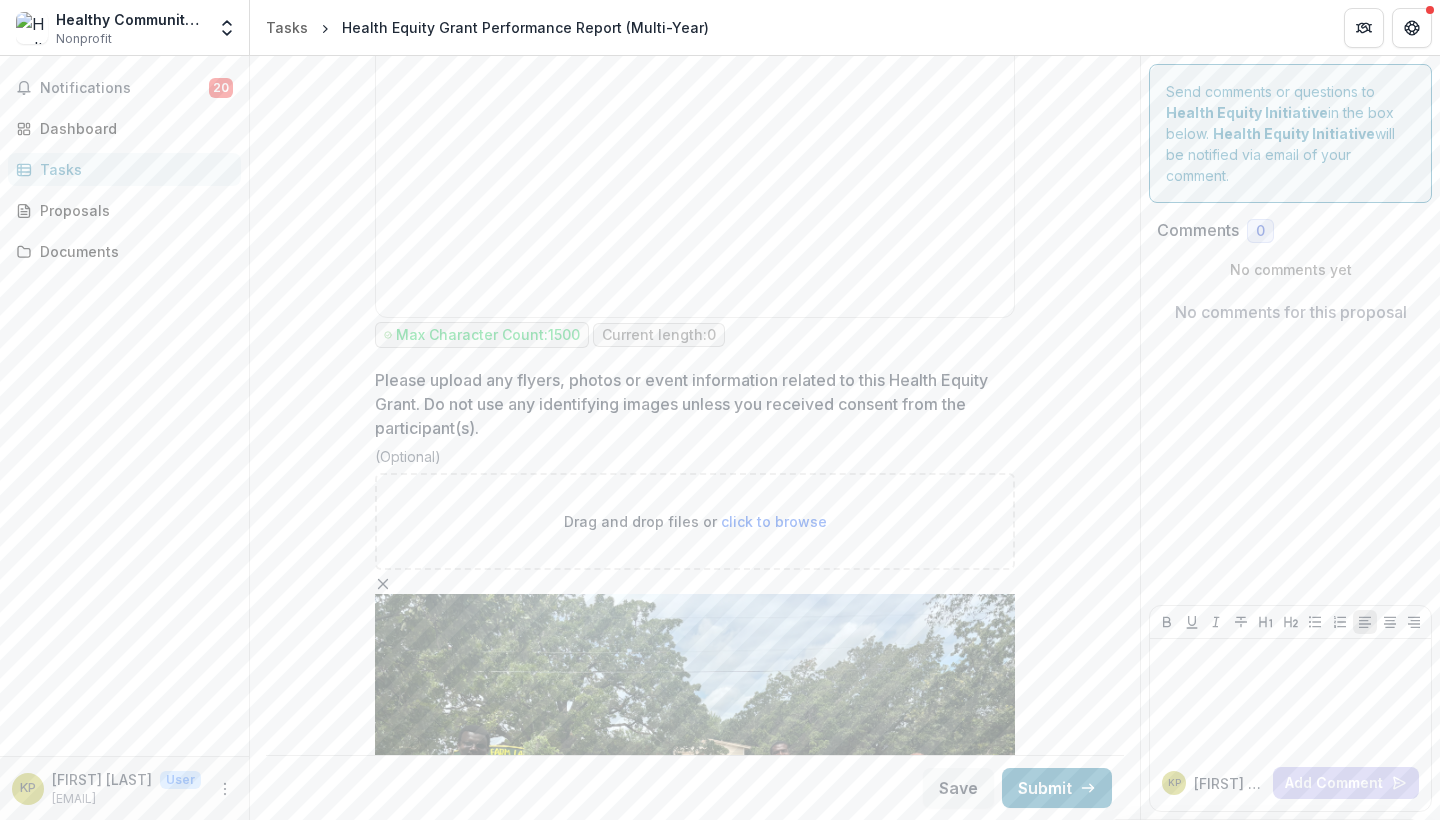 click on "click to browse" at bounding box center (774, 521) 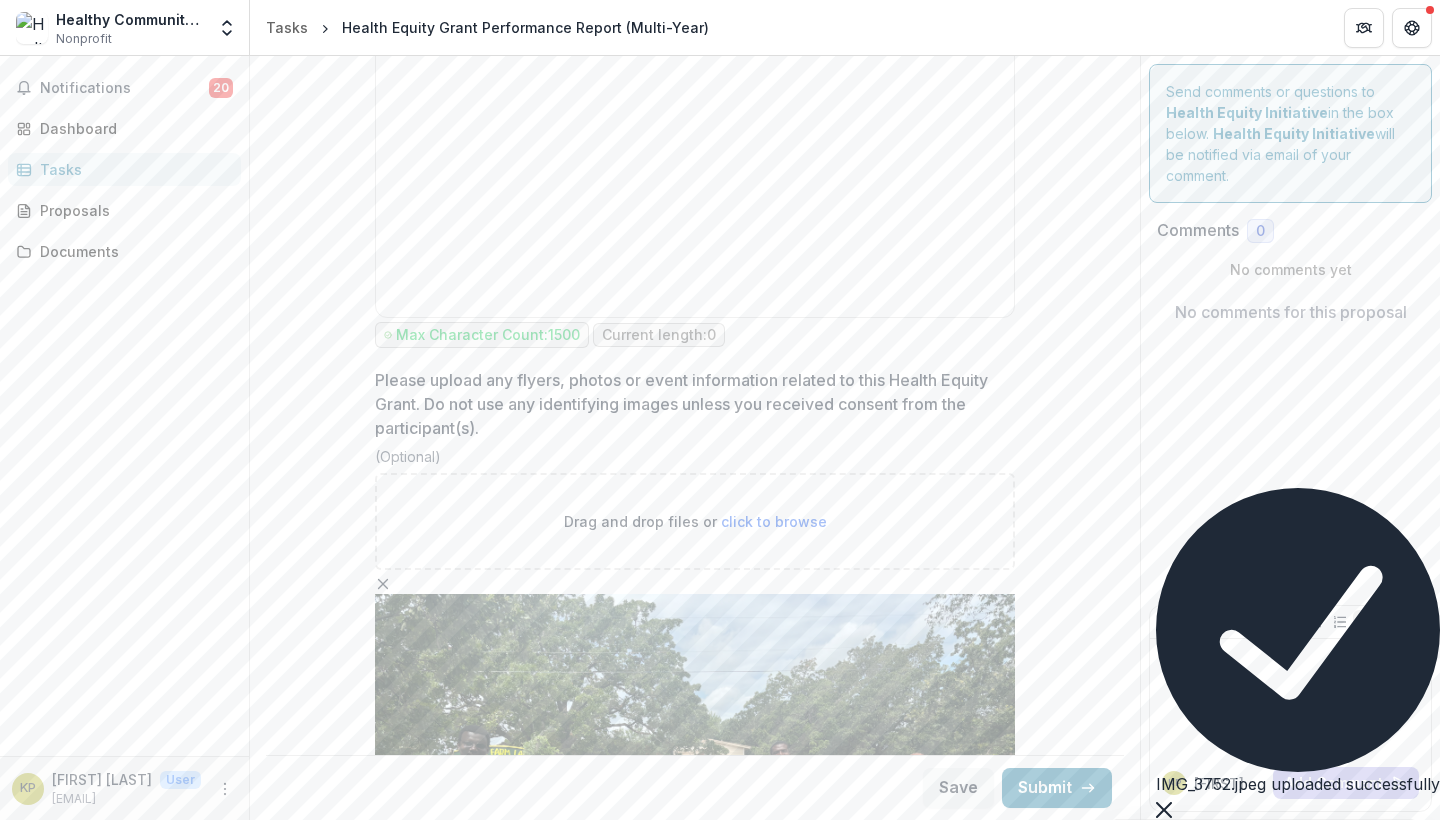click on "click to browse" at bounding box center [774, 521] 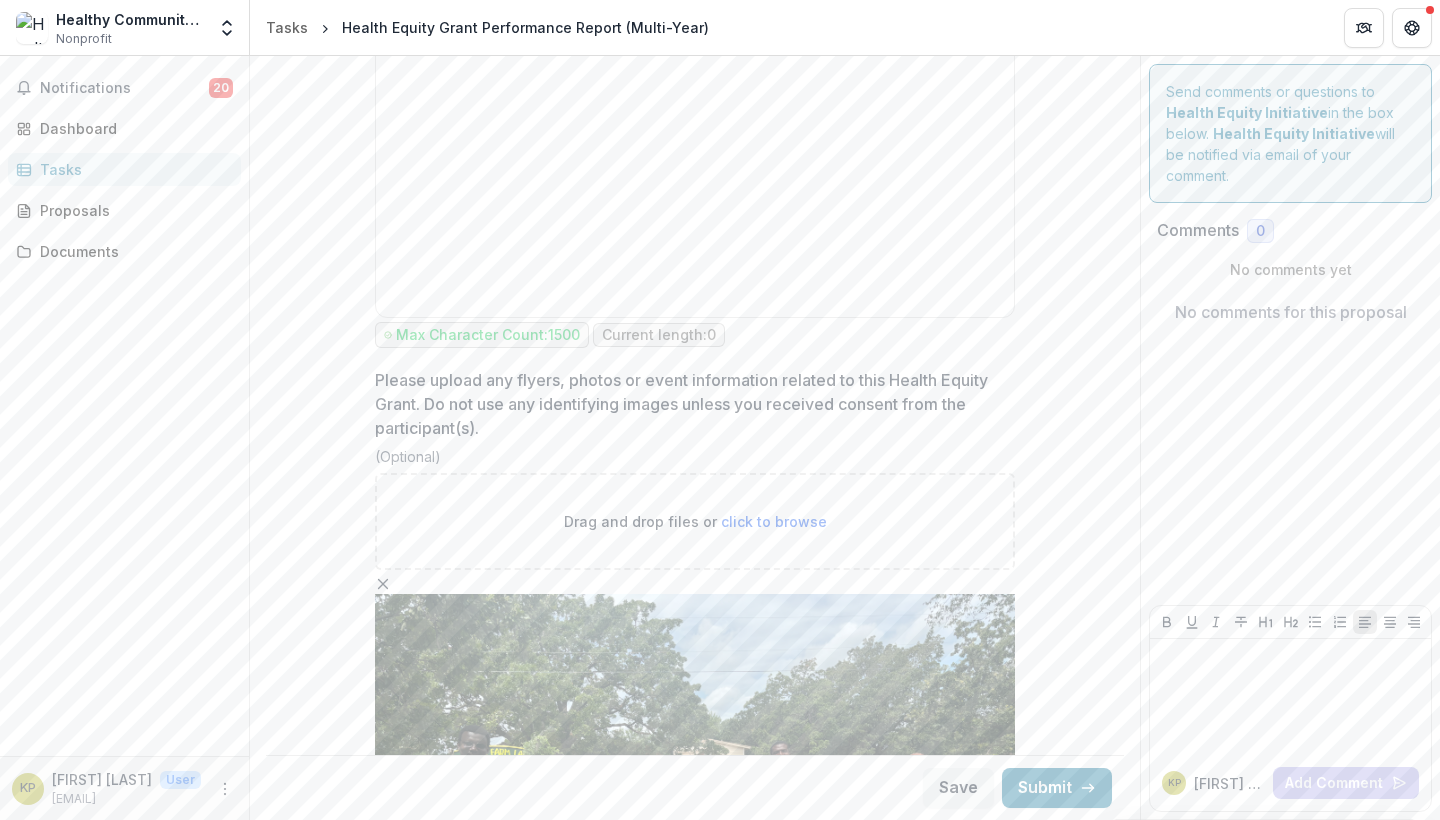 type on "**********" 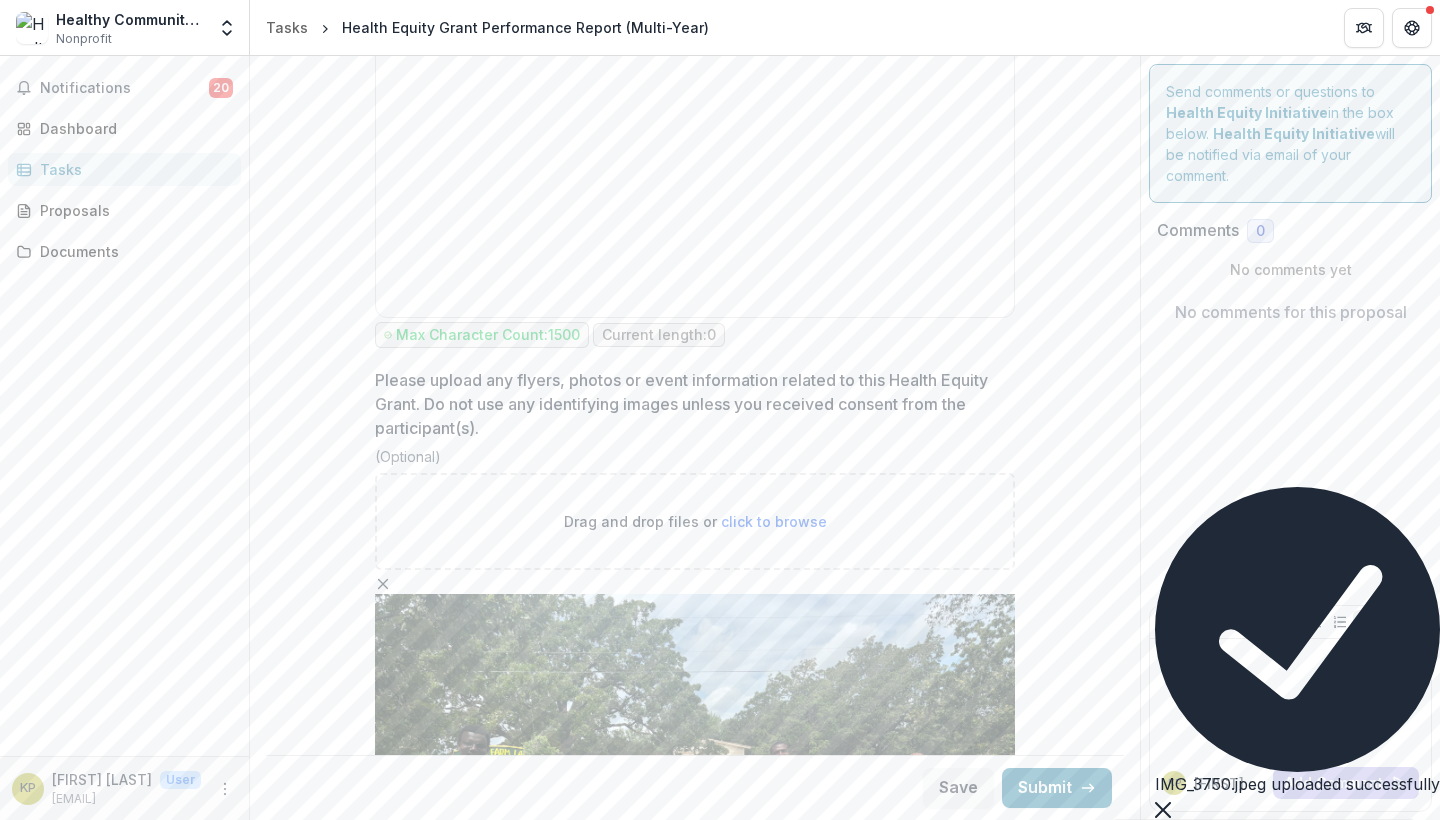 click on "click to browse" at bounding box center [774, 521] 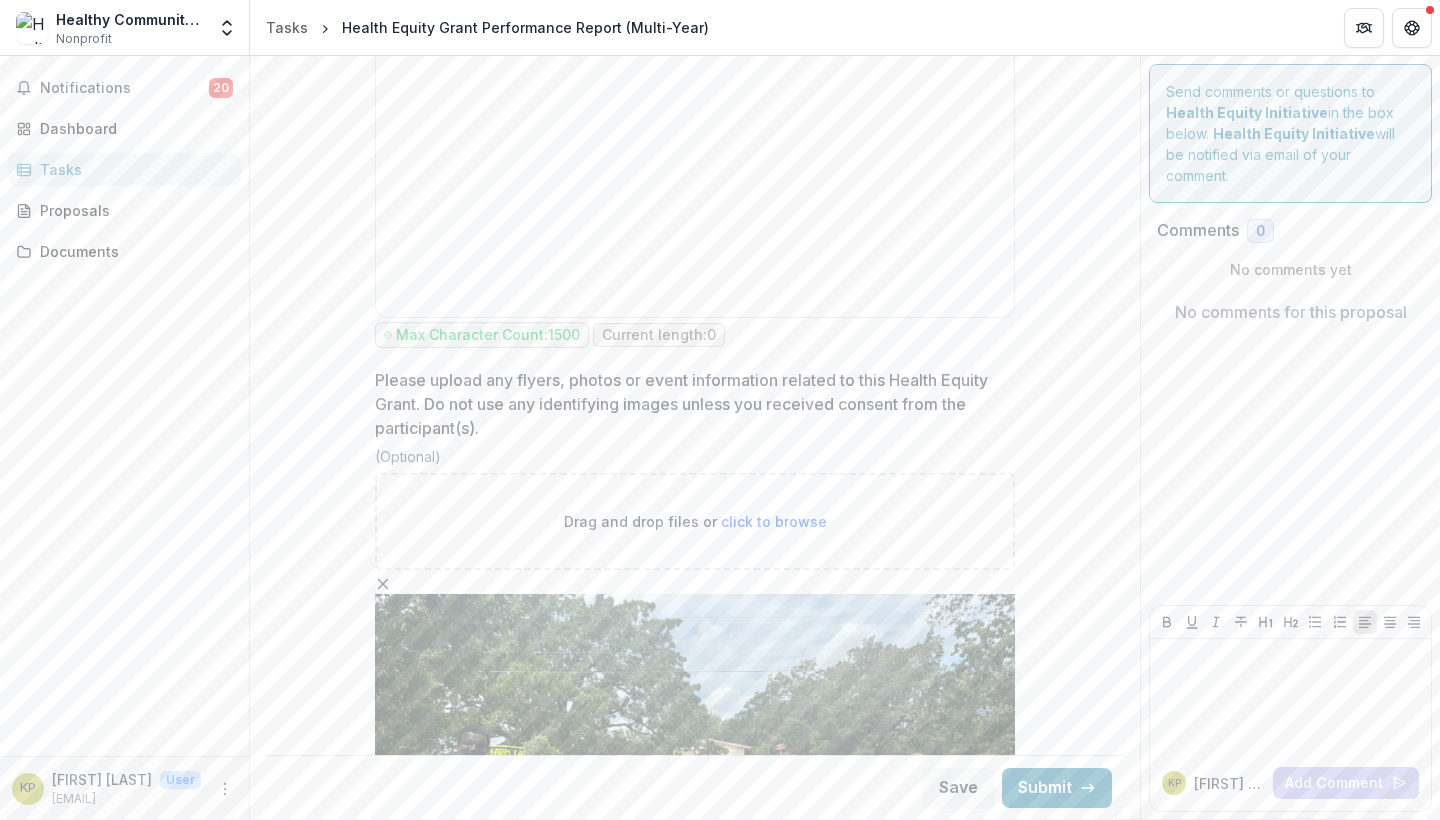 type on "**********" 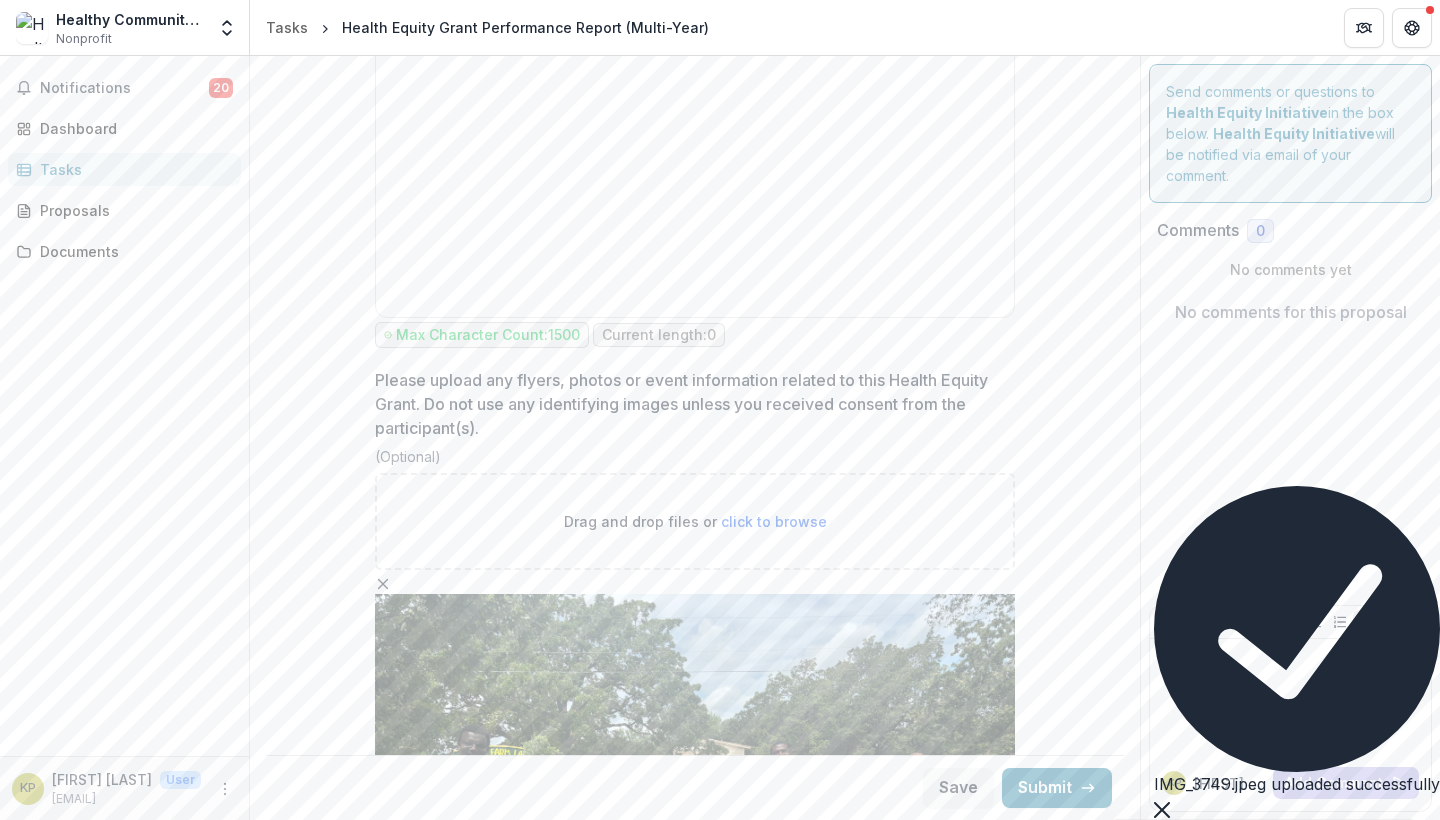 click on "click to browse" at bounding box center [774, 521] 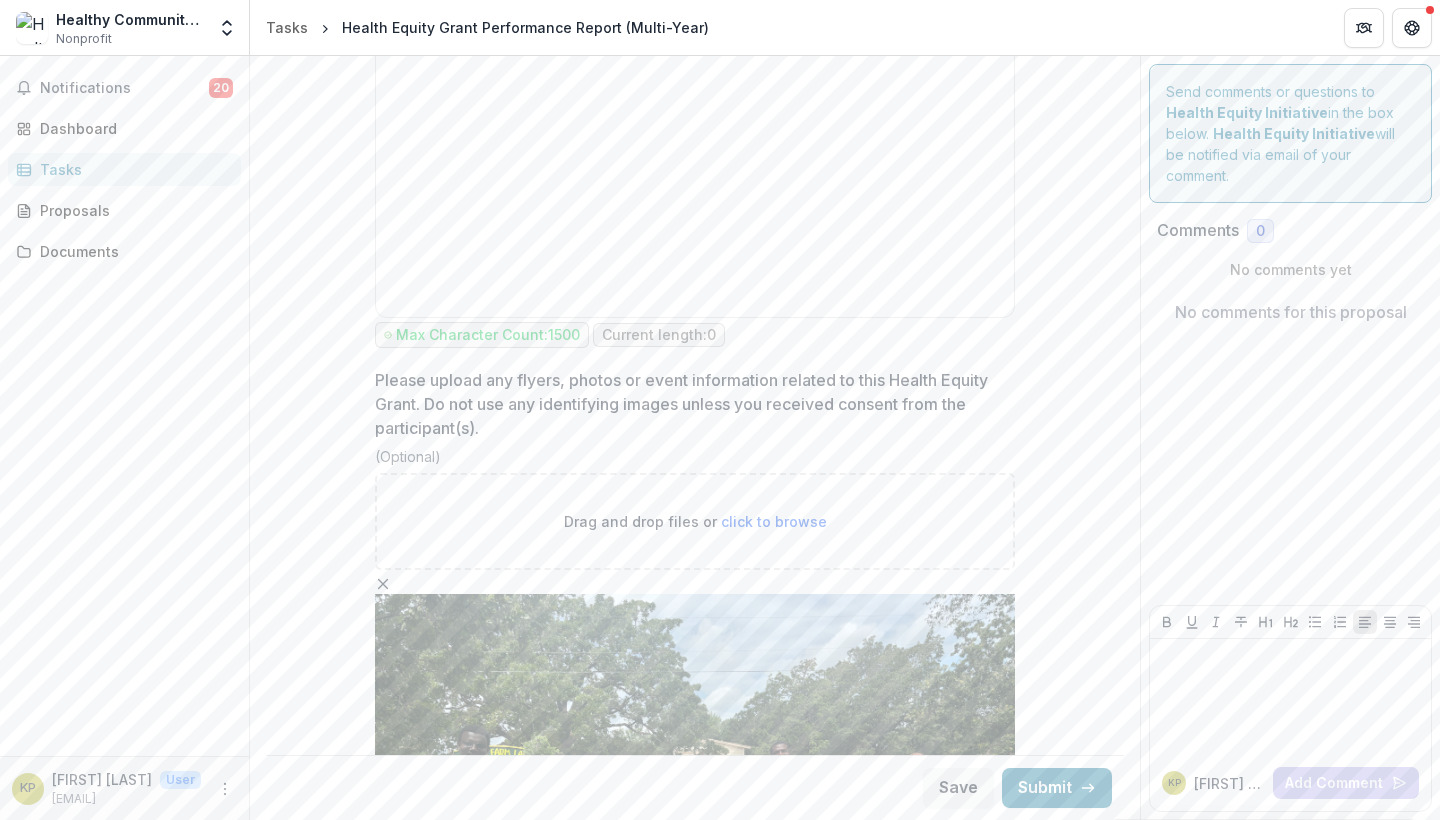 type on "**********" 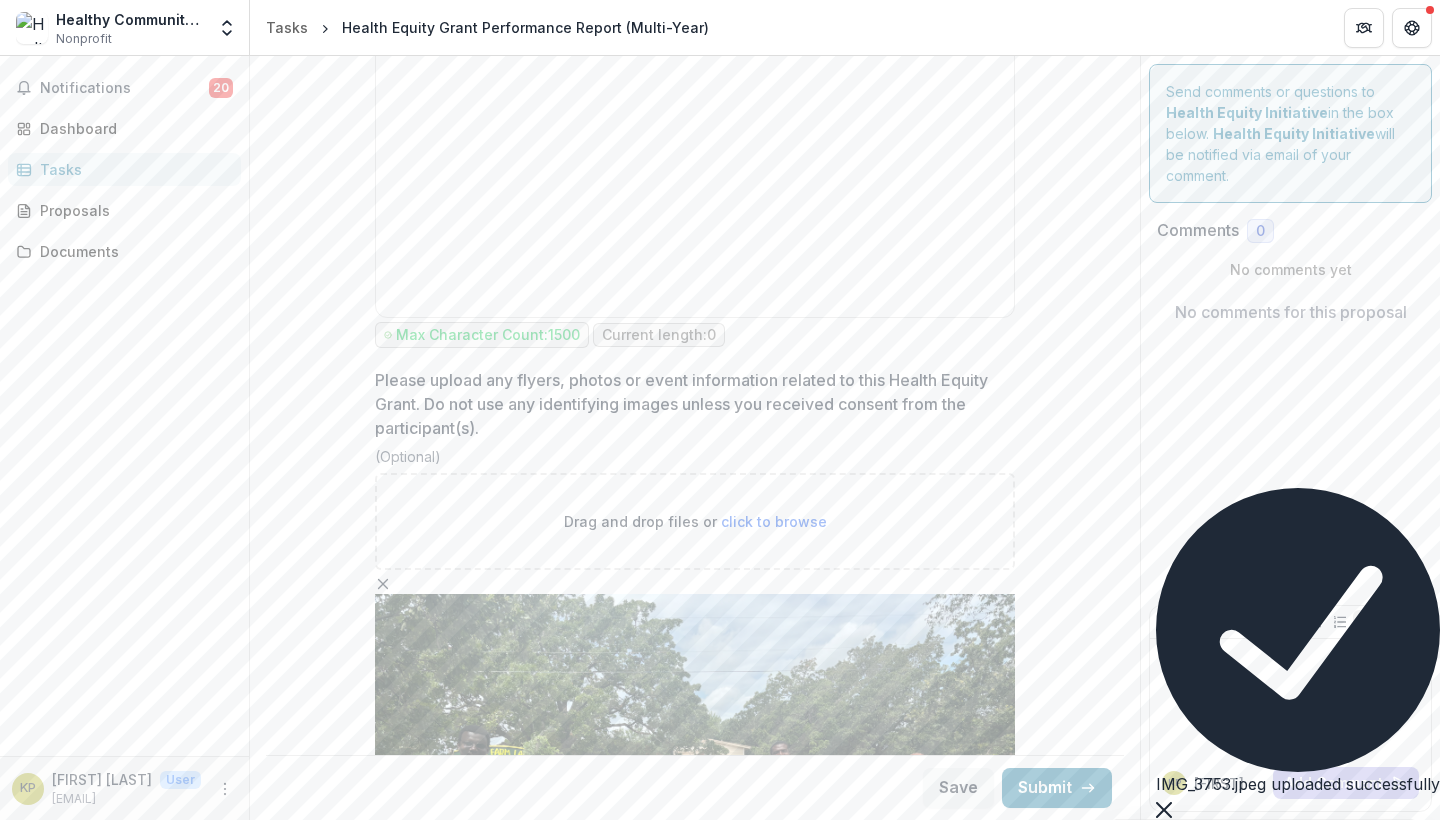 click on "click to browse" at bounding box center [774, 521] 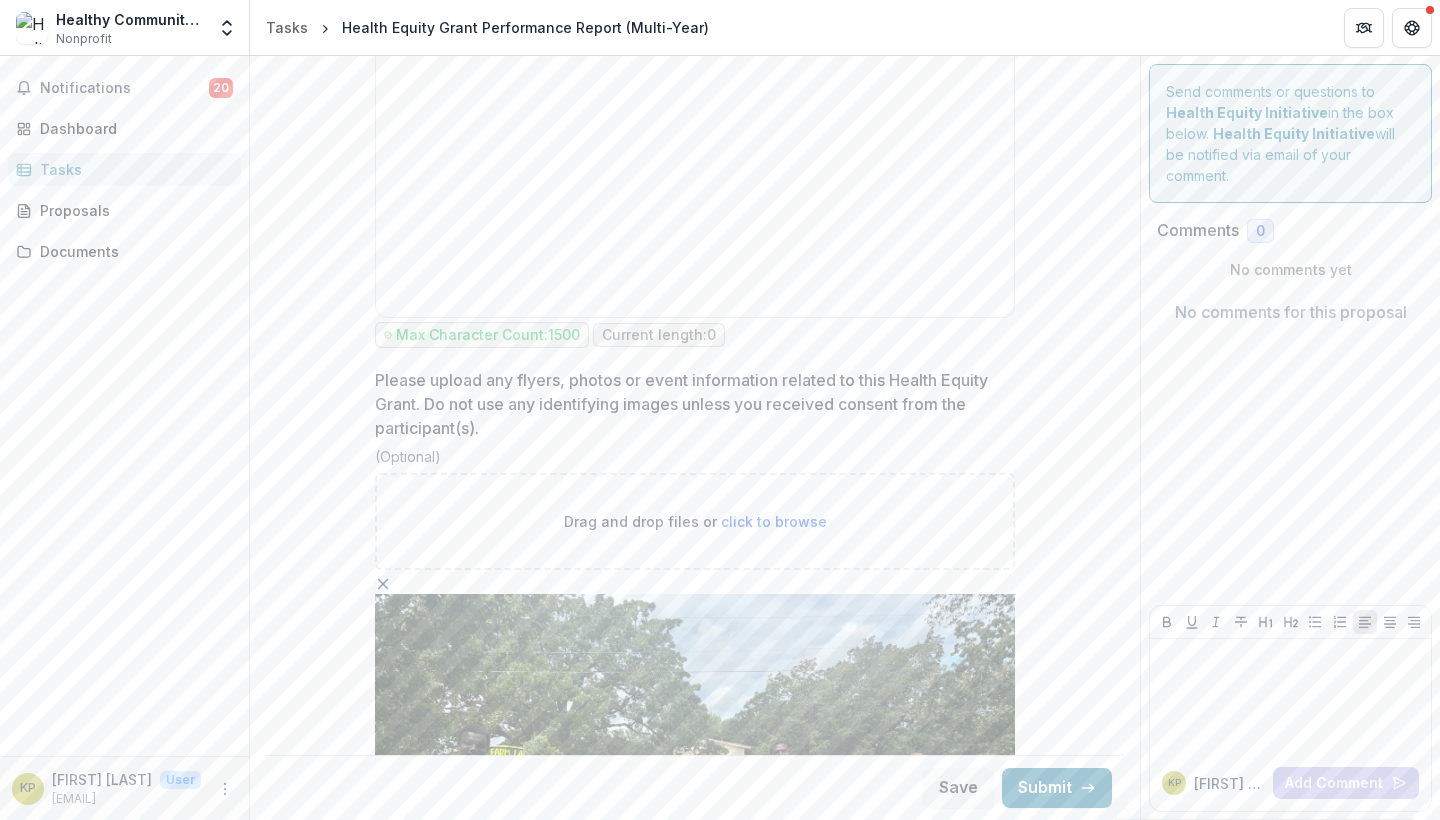 type on "**********" 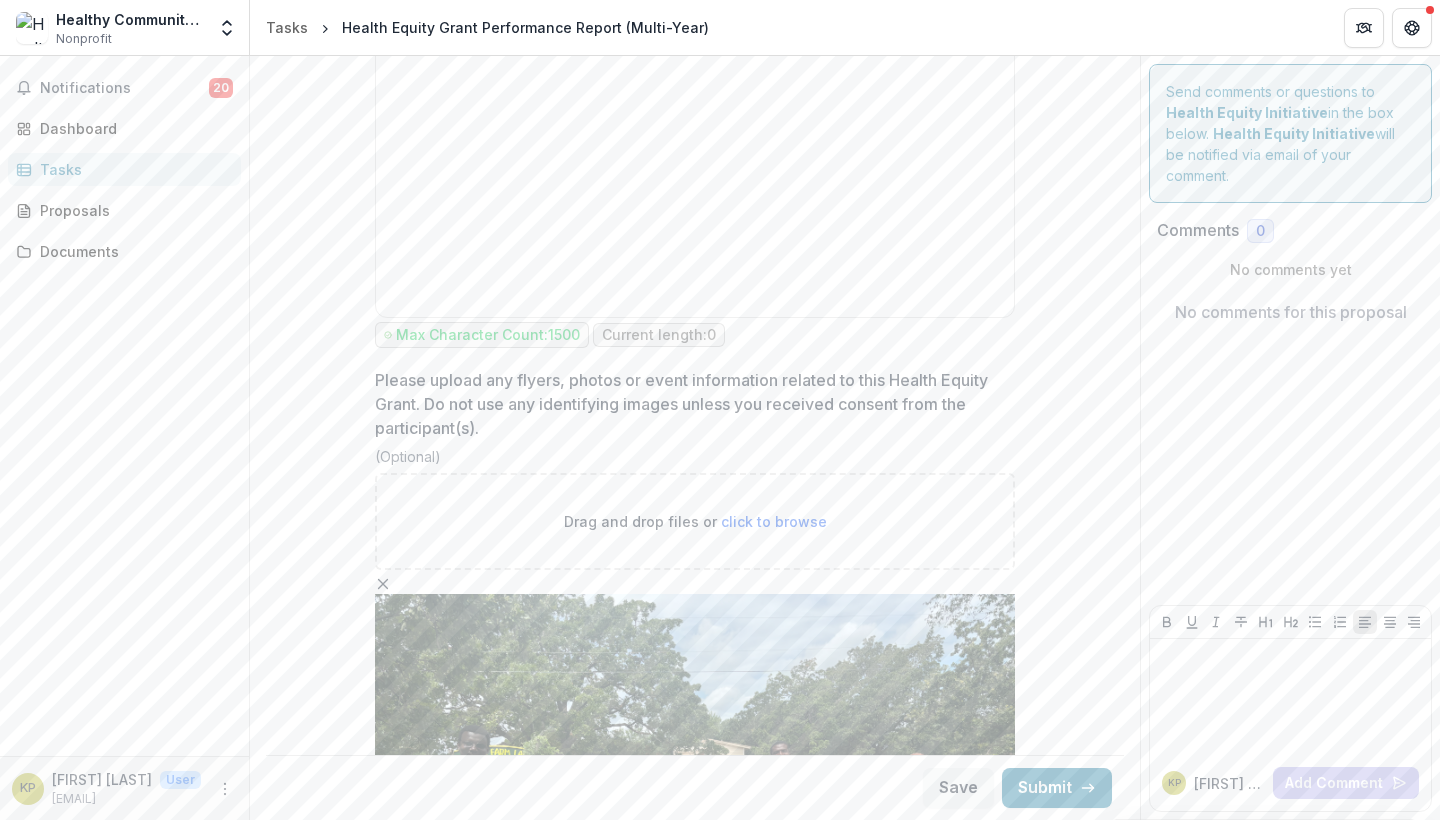 click on "click to browse" at bounding box center [774, 521] 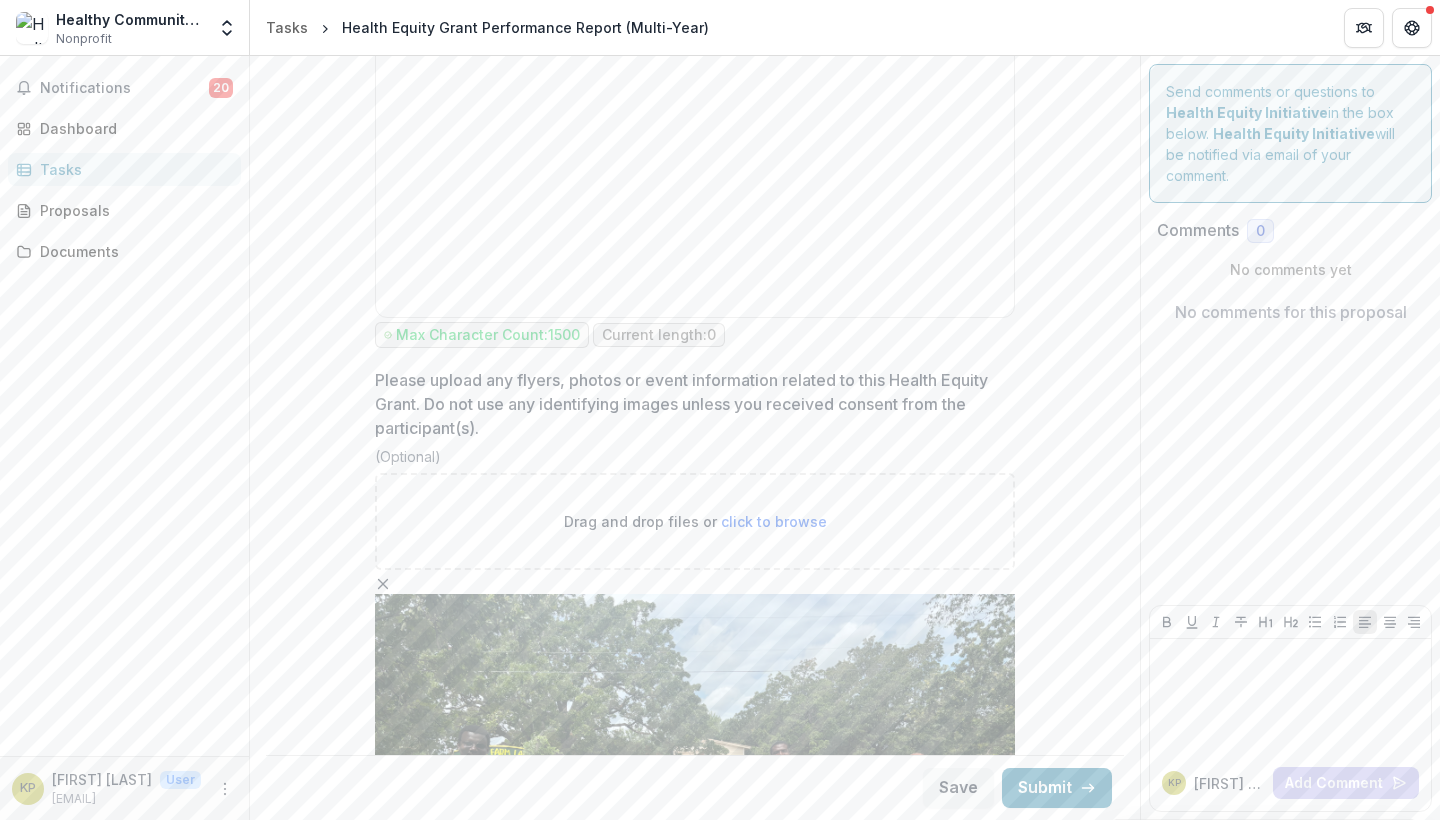 type on "**********" 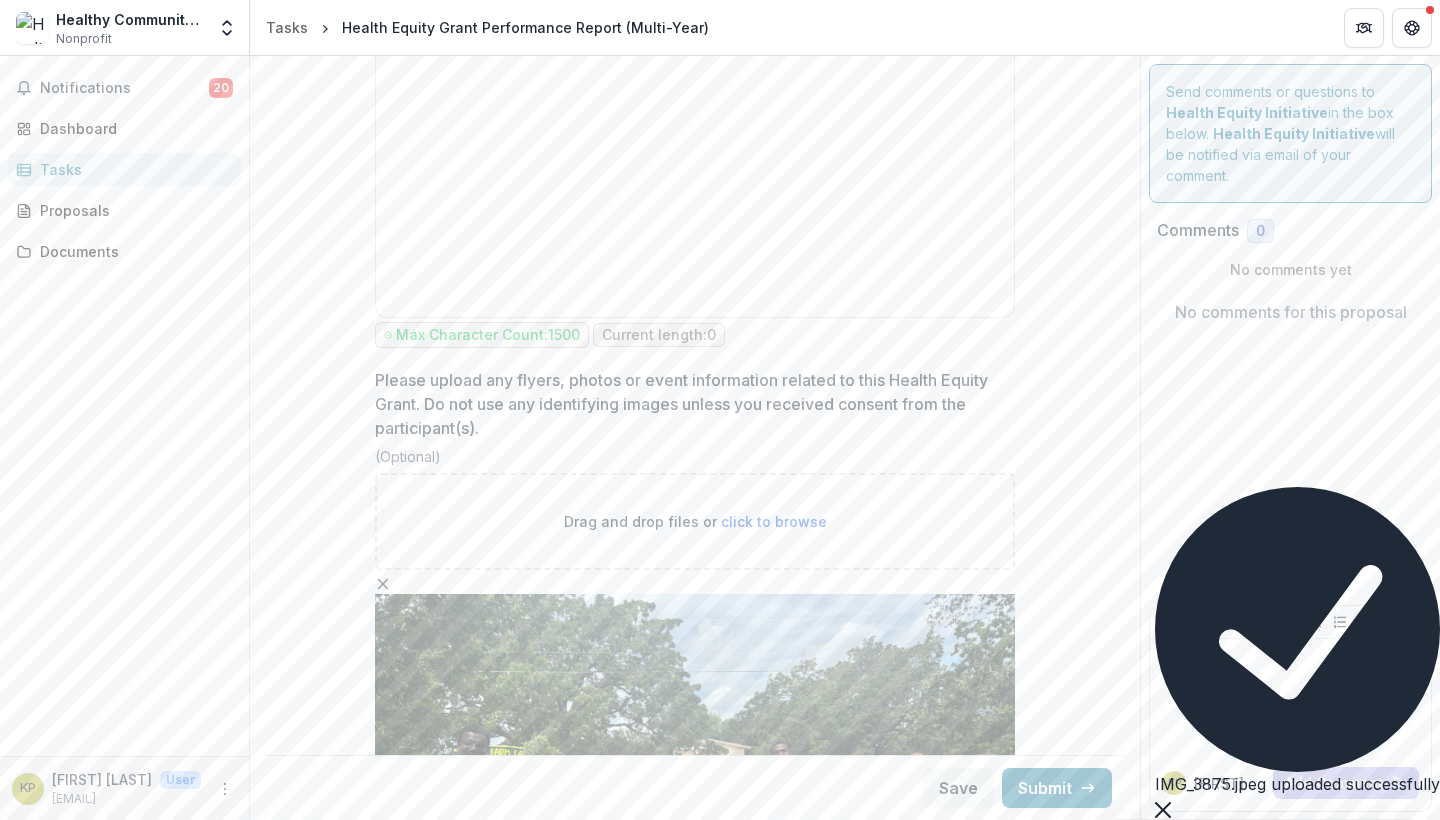 click on "click to browse" at bounding box center (774, 521) 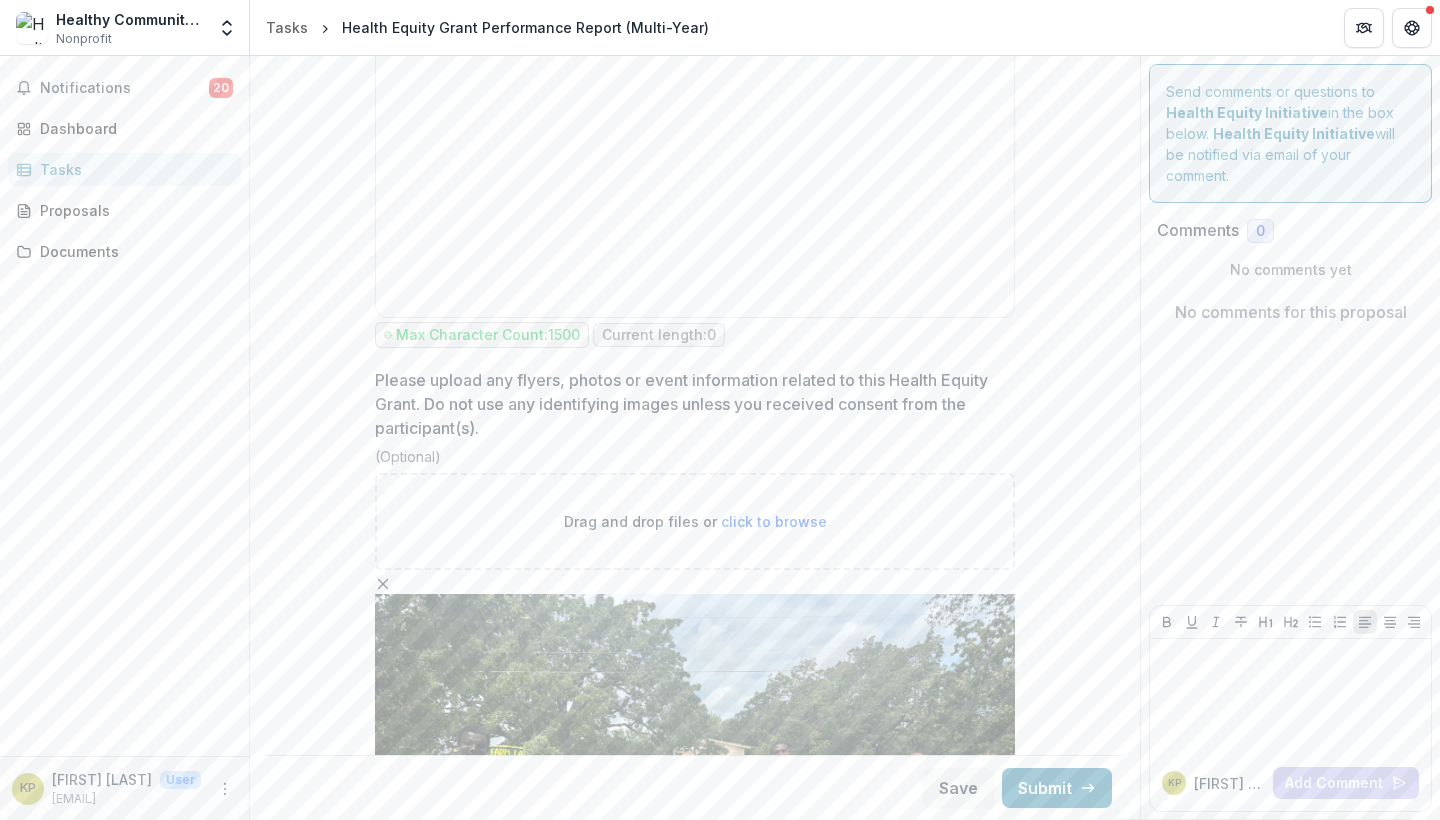 type on "**********" 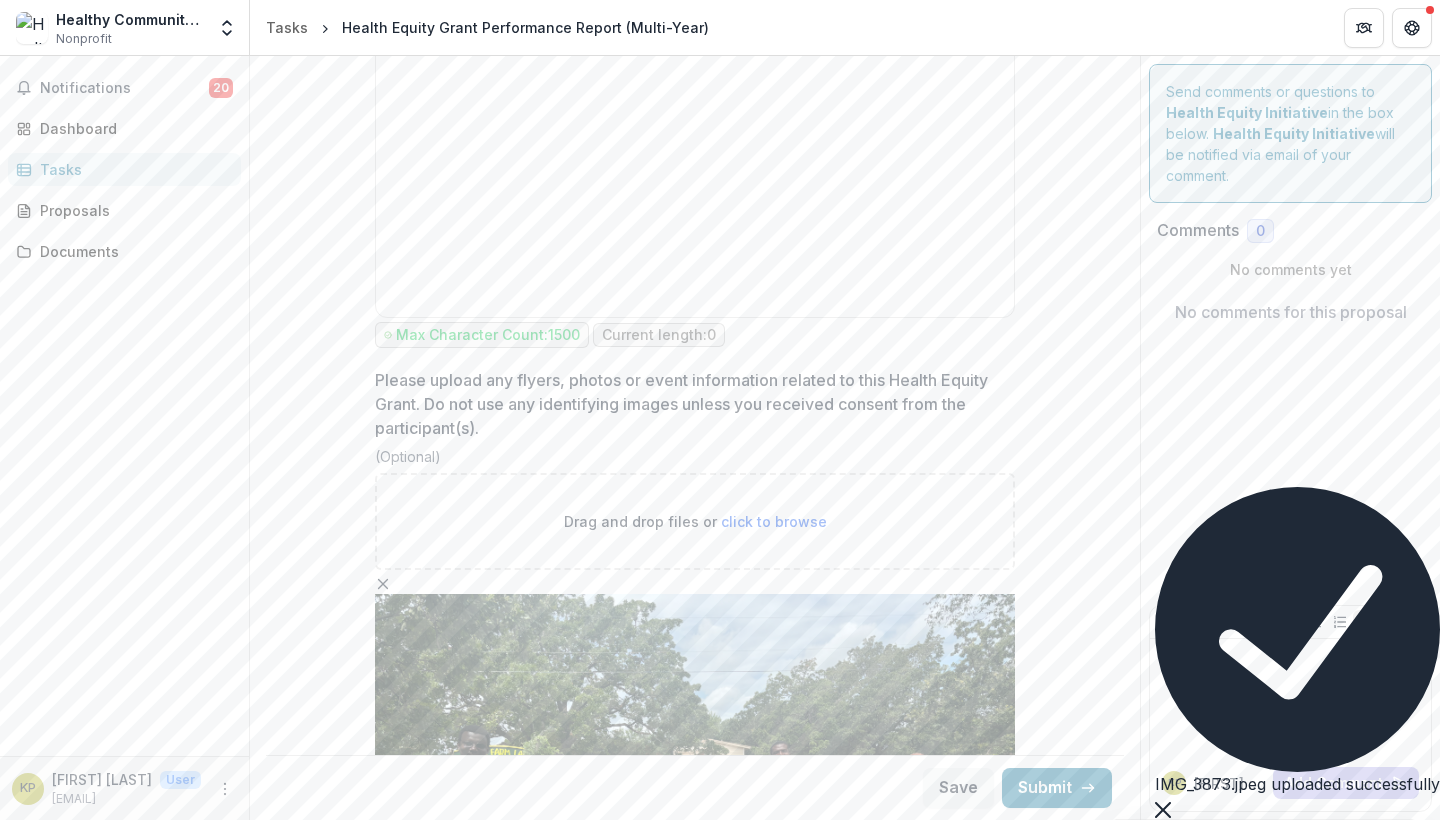 click on "click to browse" at bounding box center (774, 521) 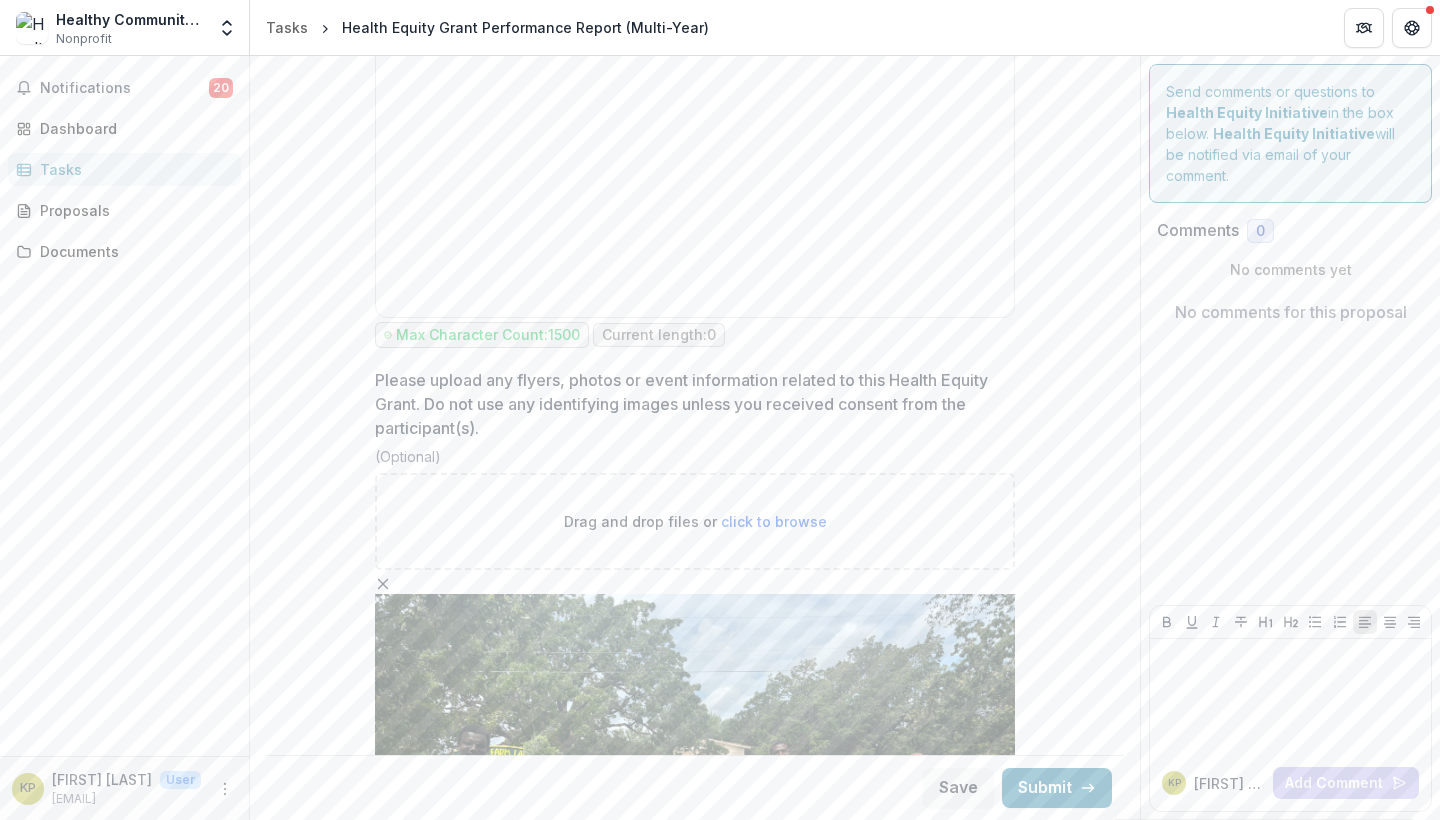 type on "**********" 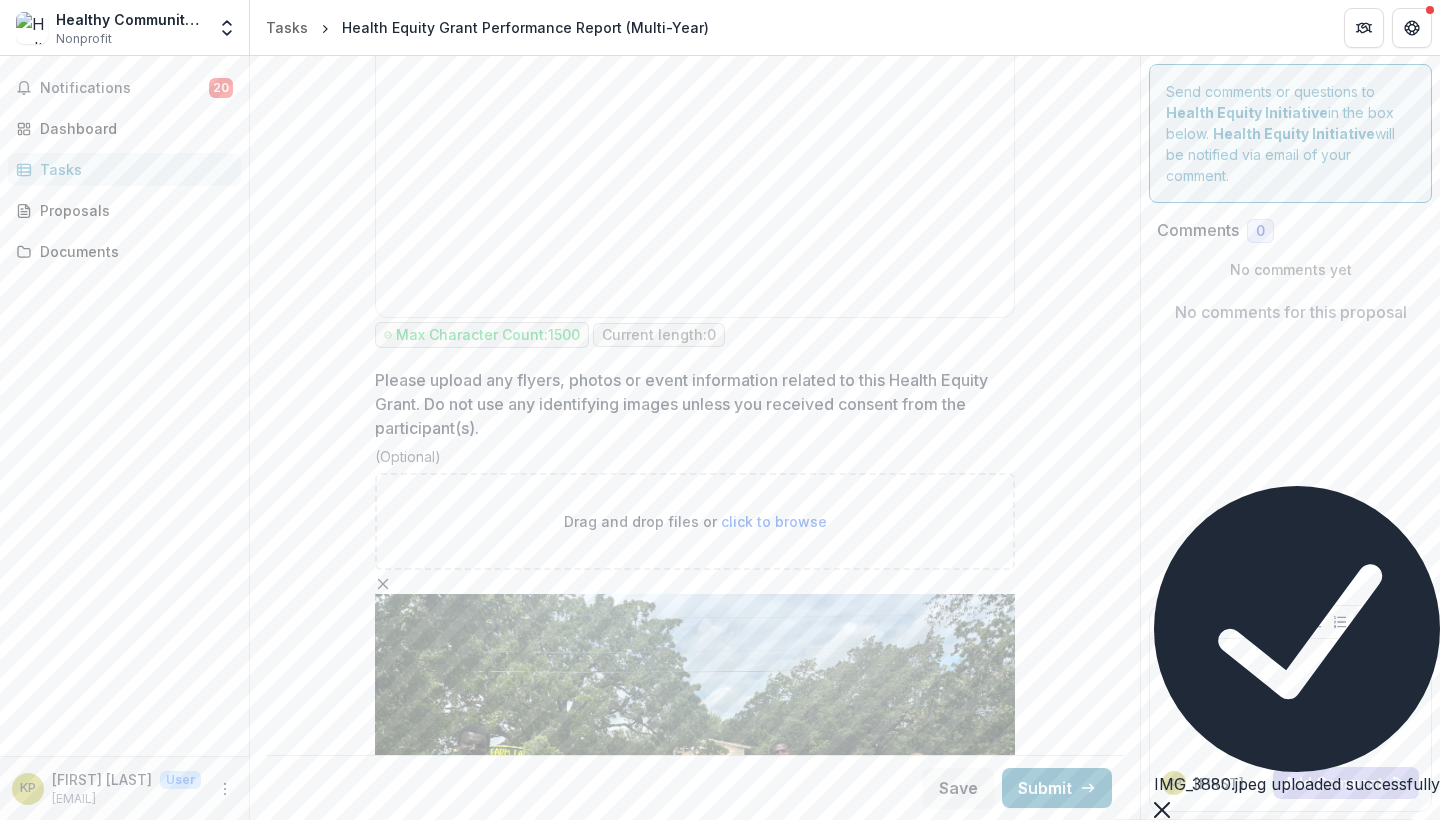 click on "click to browse" at bounding box center (774, 521) 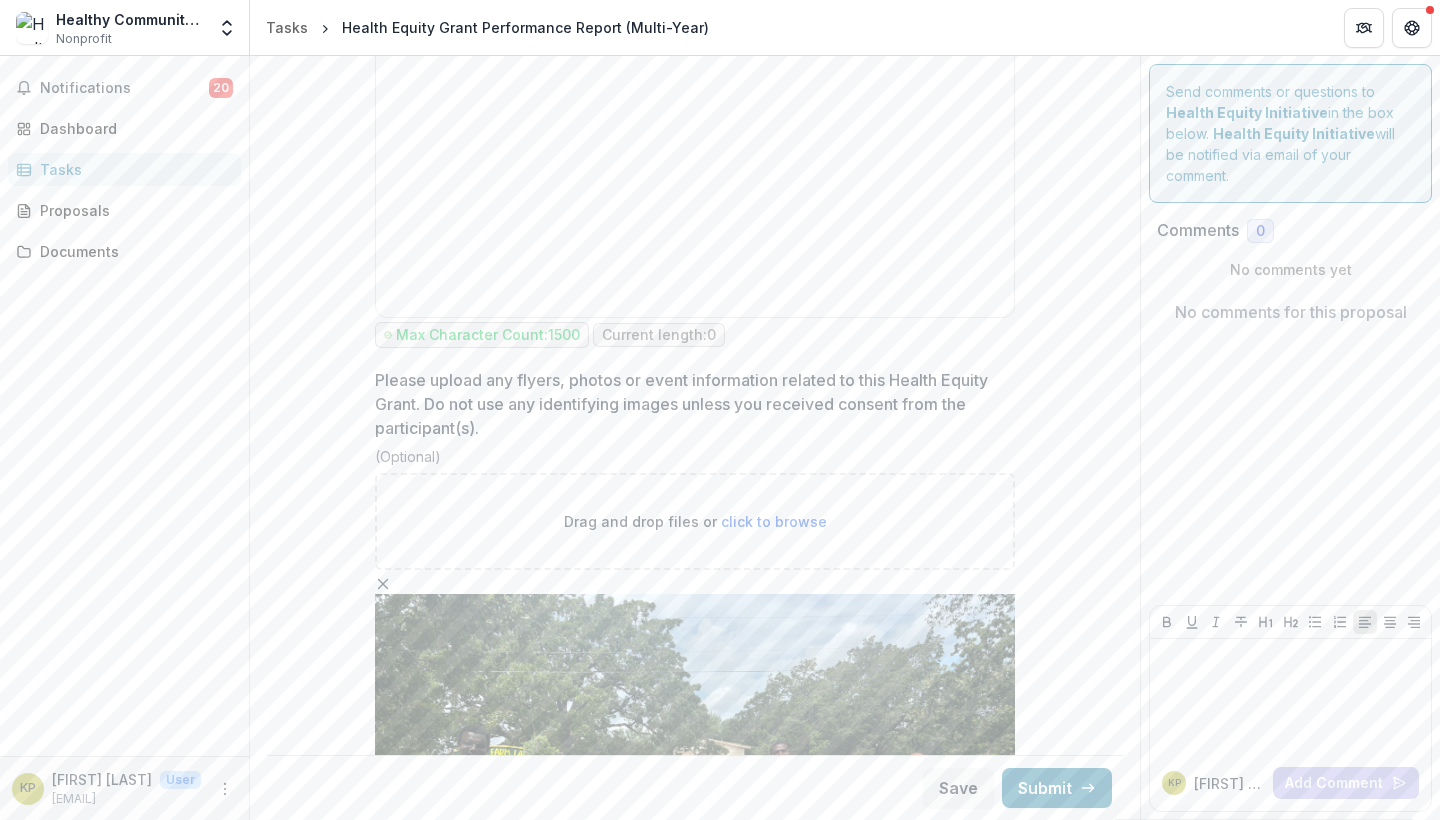 type on "**********" 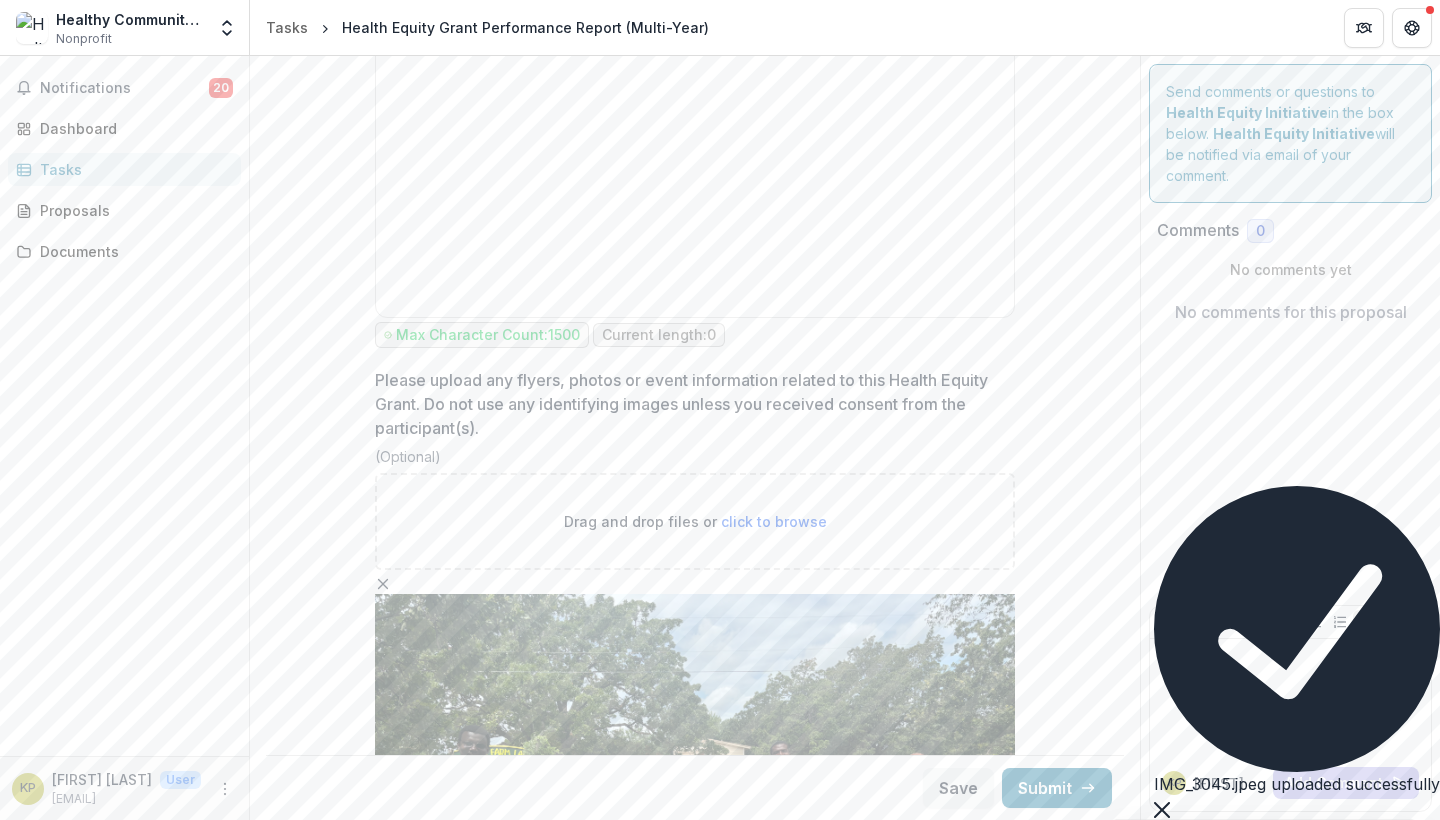 click on "click to browse" at bounding box center (774, 521) 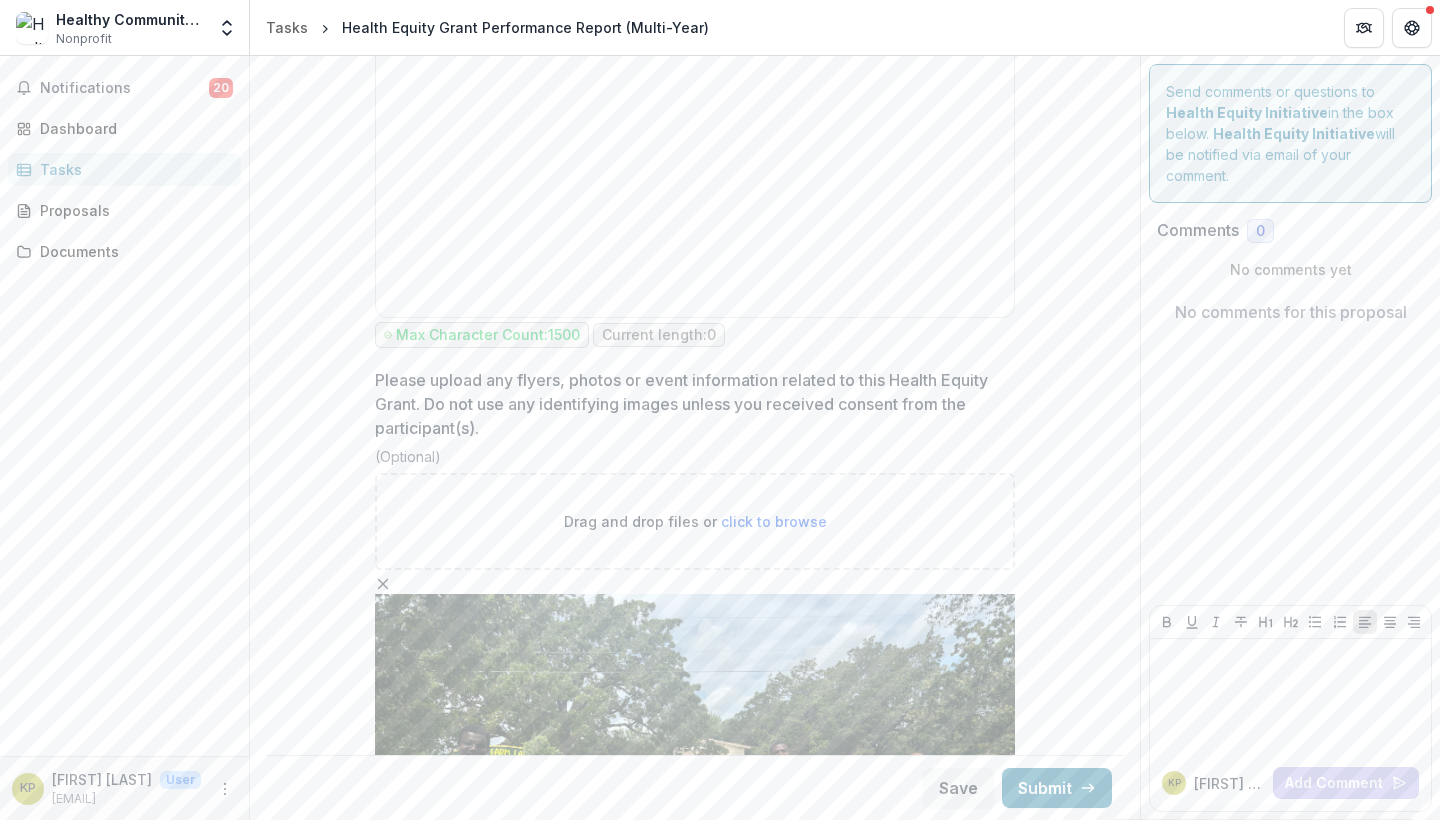 type on "**********" 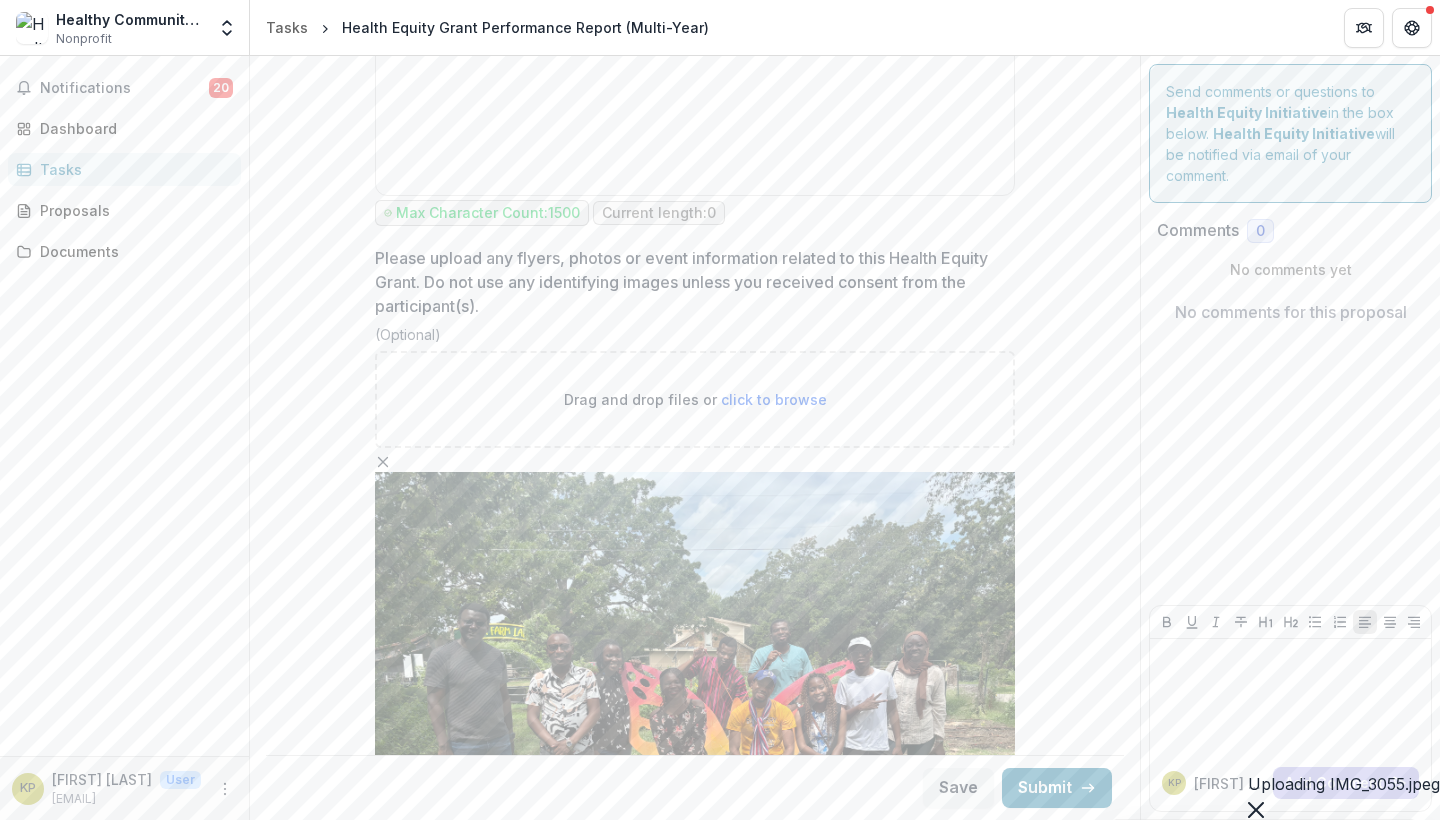 scroll, scrollTop: 5006, scrollLeft: 0, axis: vertical 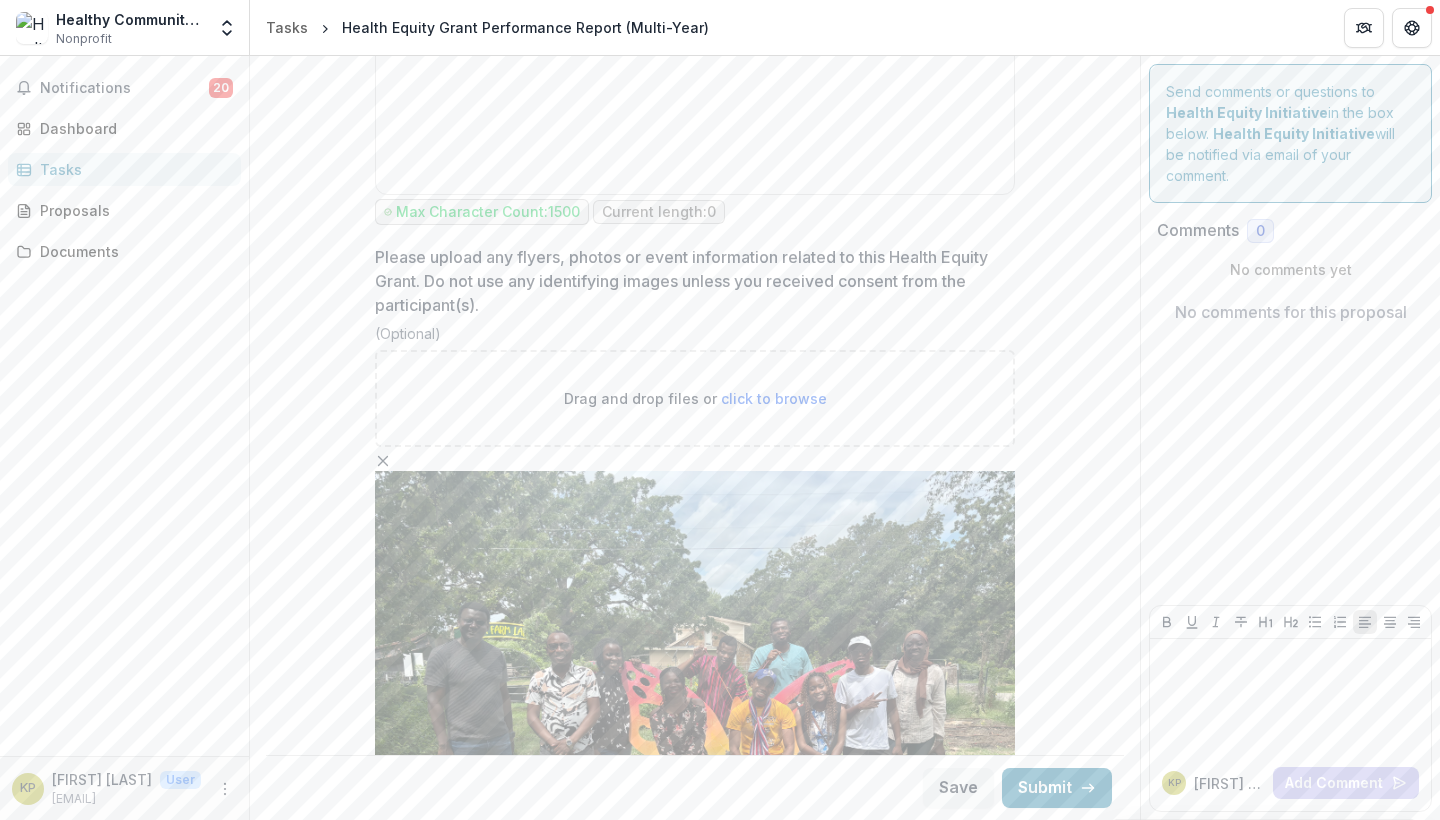 click on "click to browse" at bounding box center [774, 398] 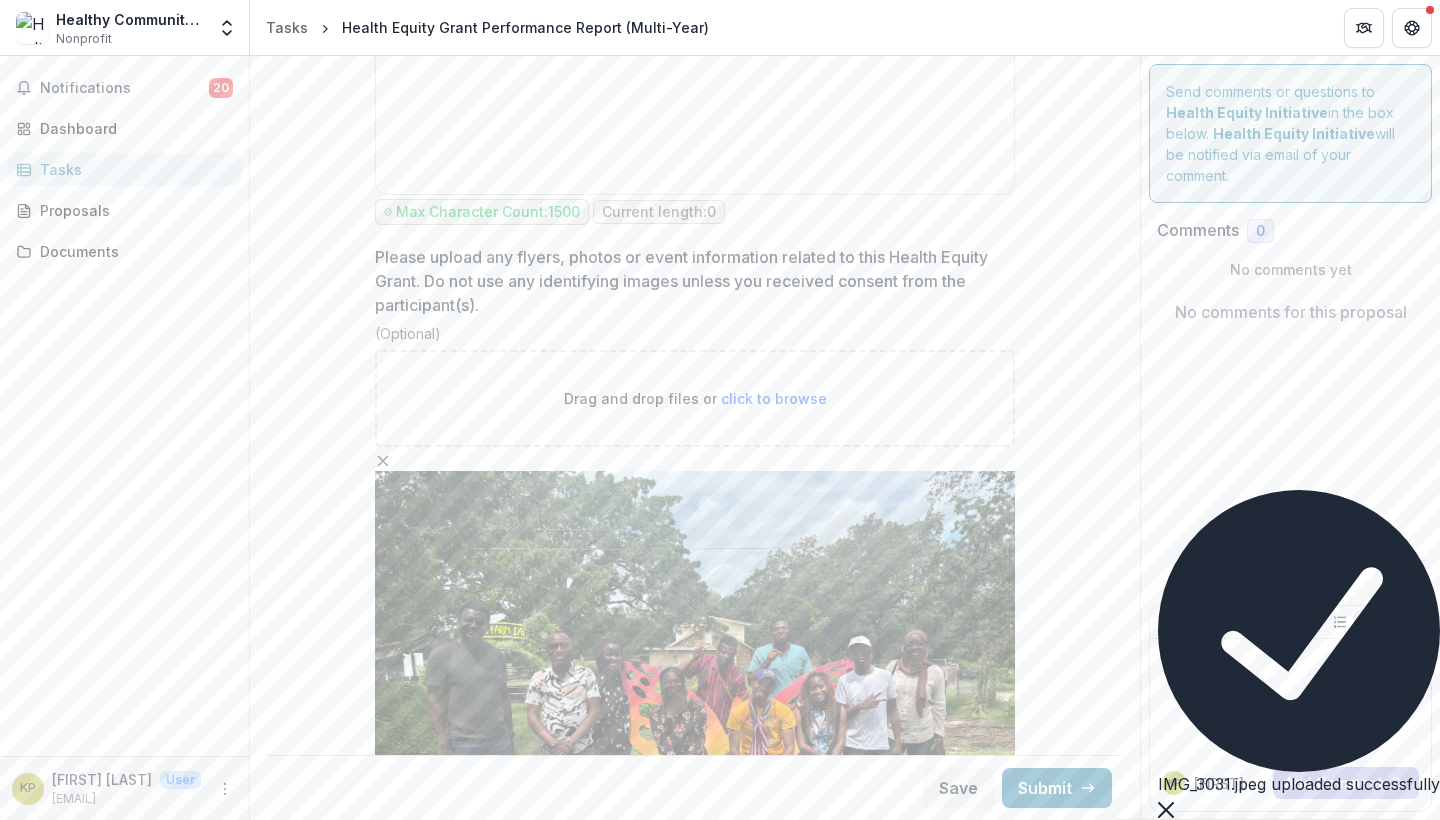 click on "click to browse" at bounding box center [774, 398] 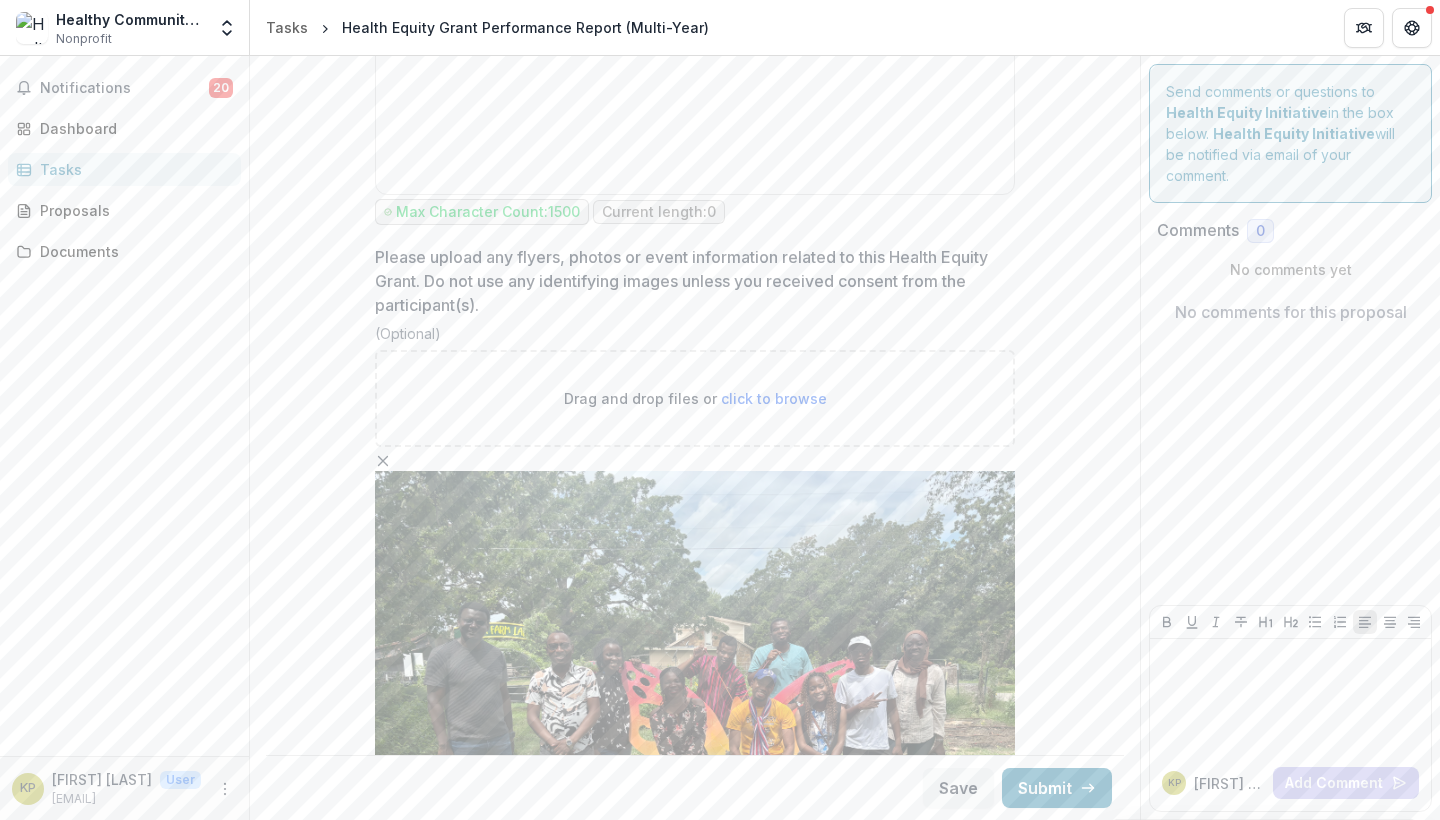 type on "**********" 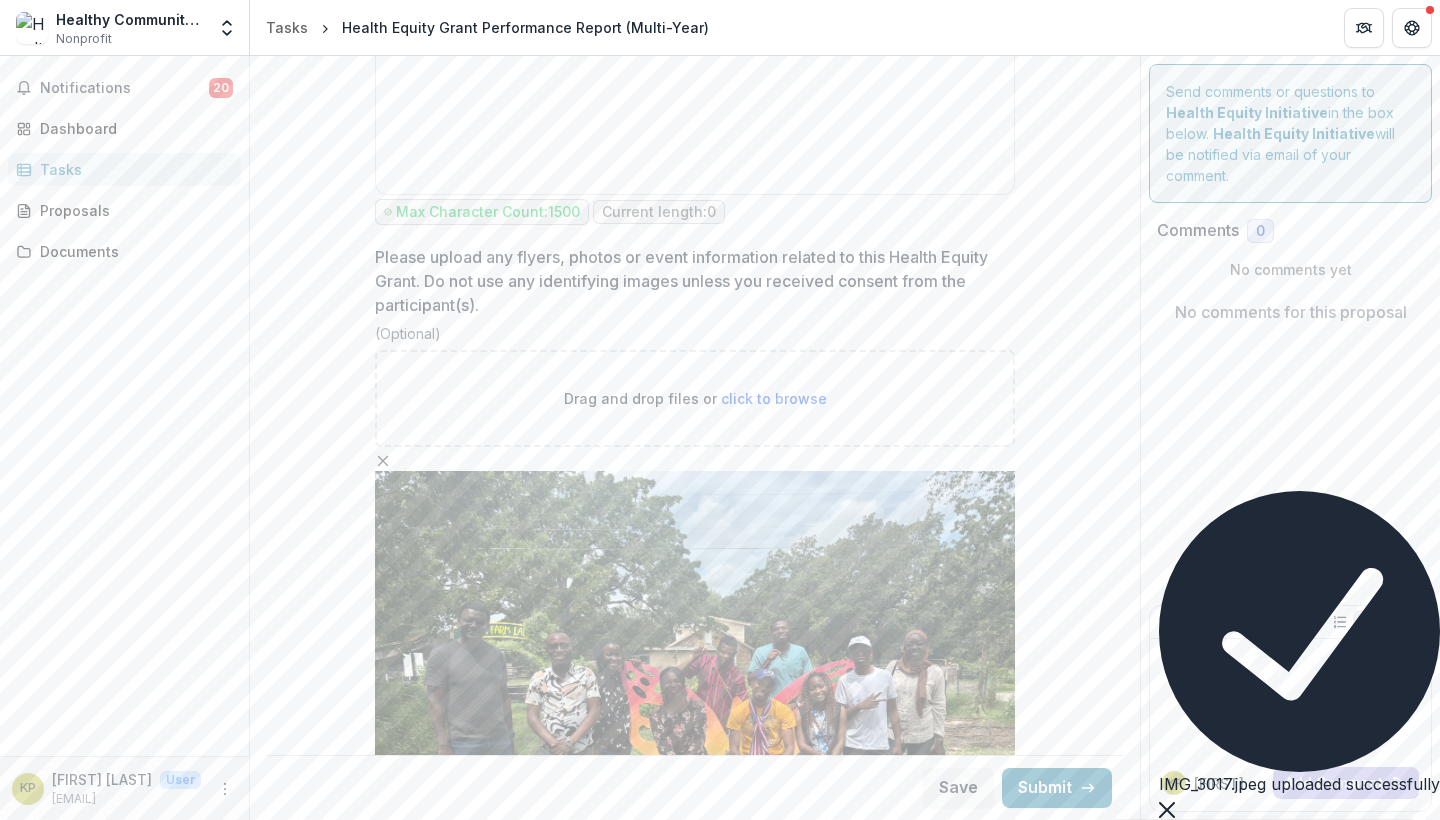 click on "click to browse" at bounding box center [774, 398] 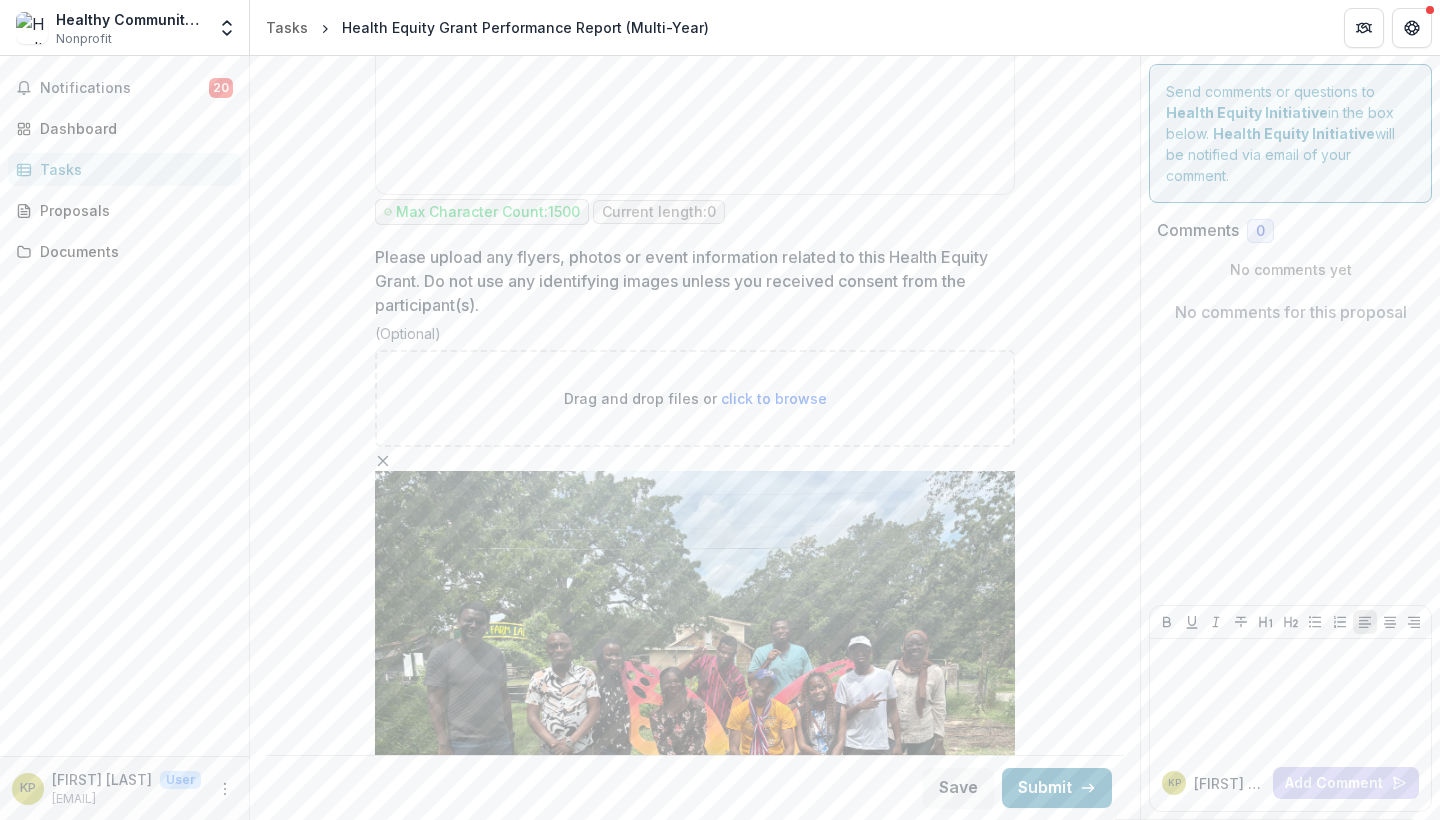 type on "**********" 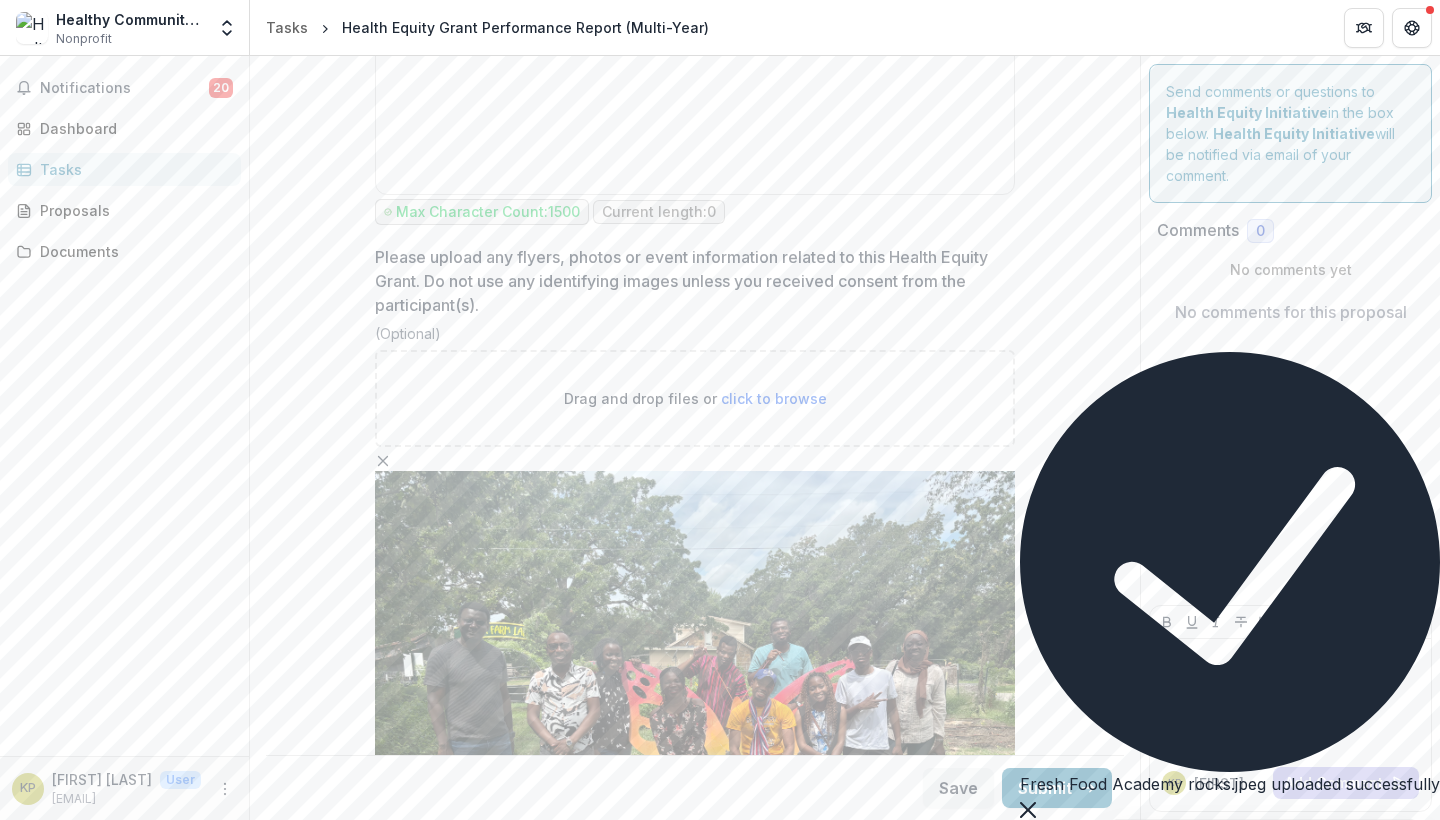 click on "click to browse" at bounding box center [774, 398] 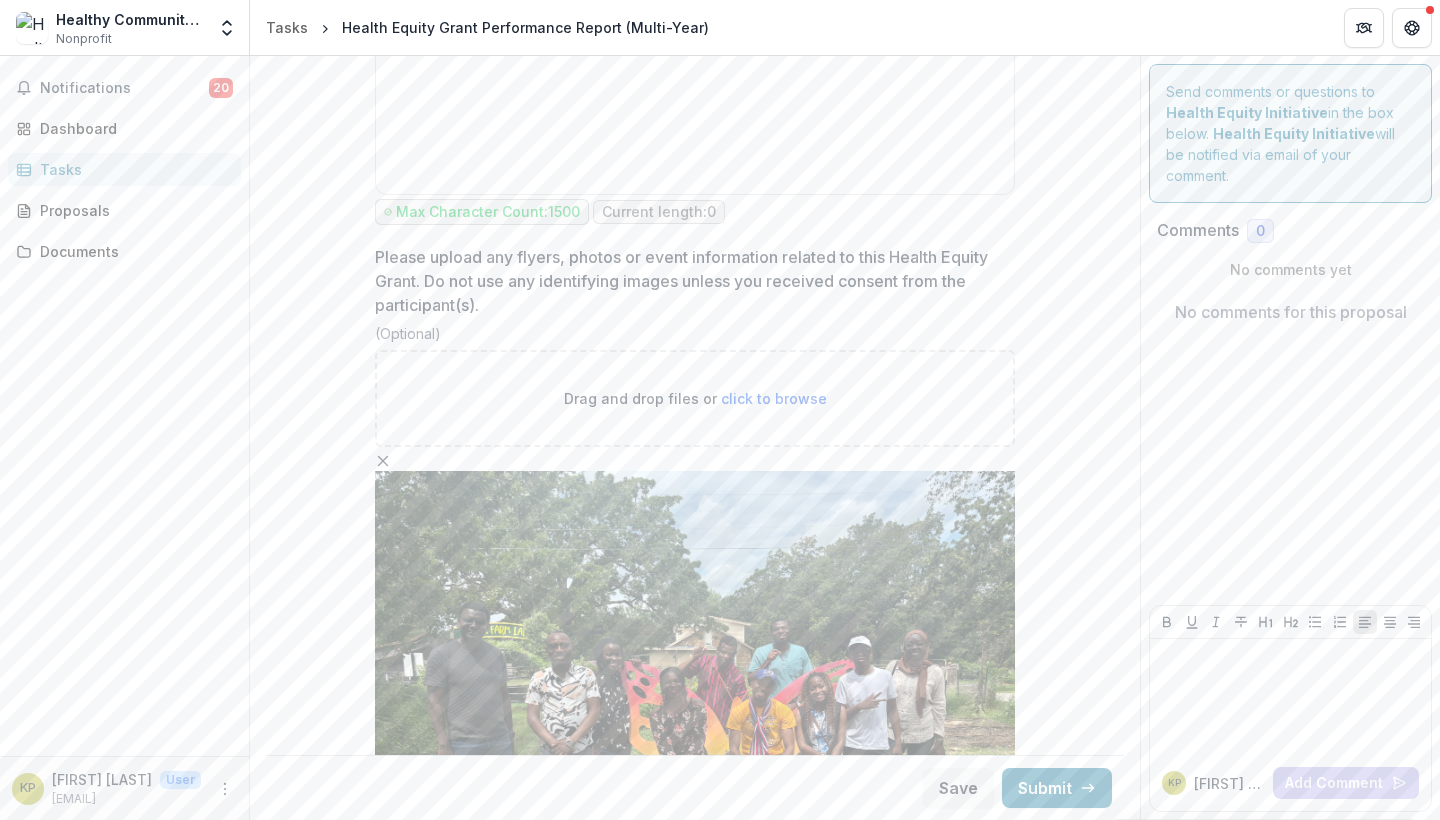 type on "**********" 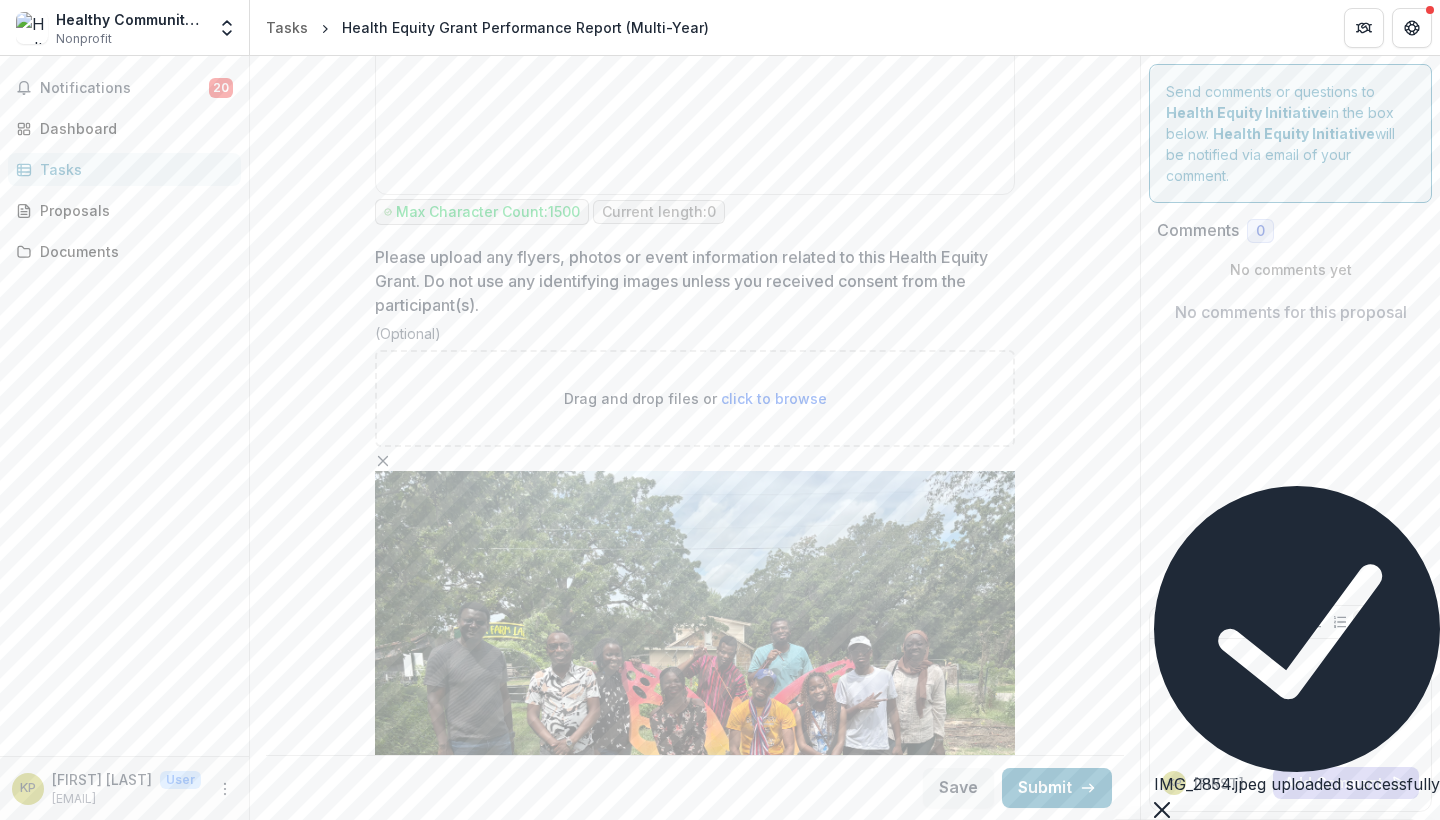 click on "click to browse" at bounding box center [774, 398] 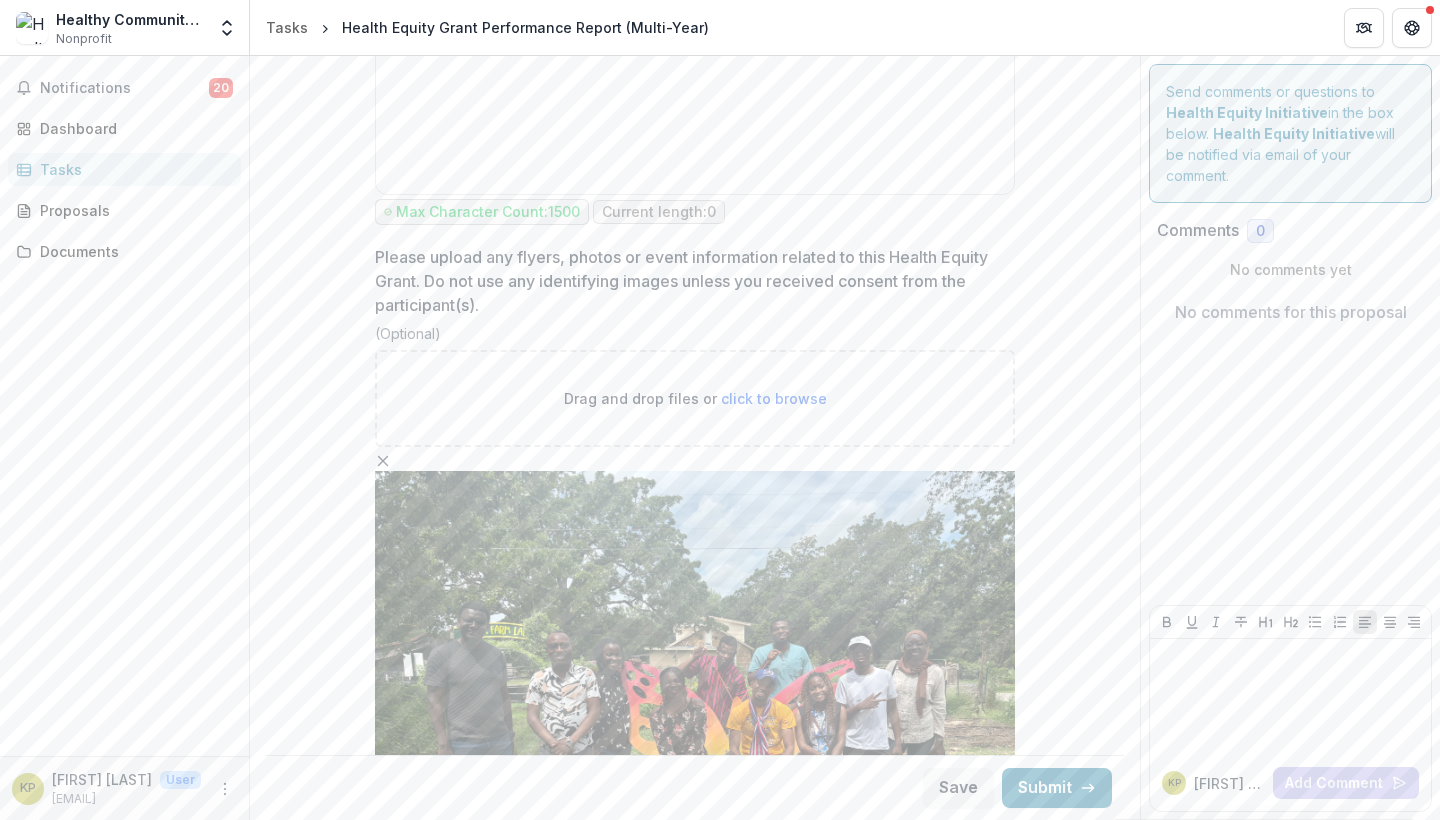 type on "**********" 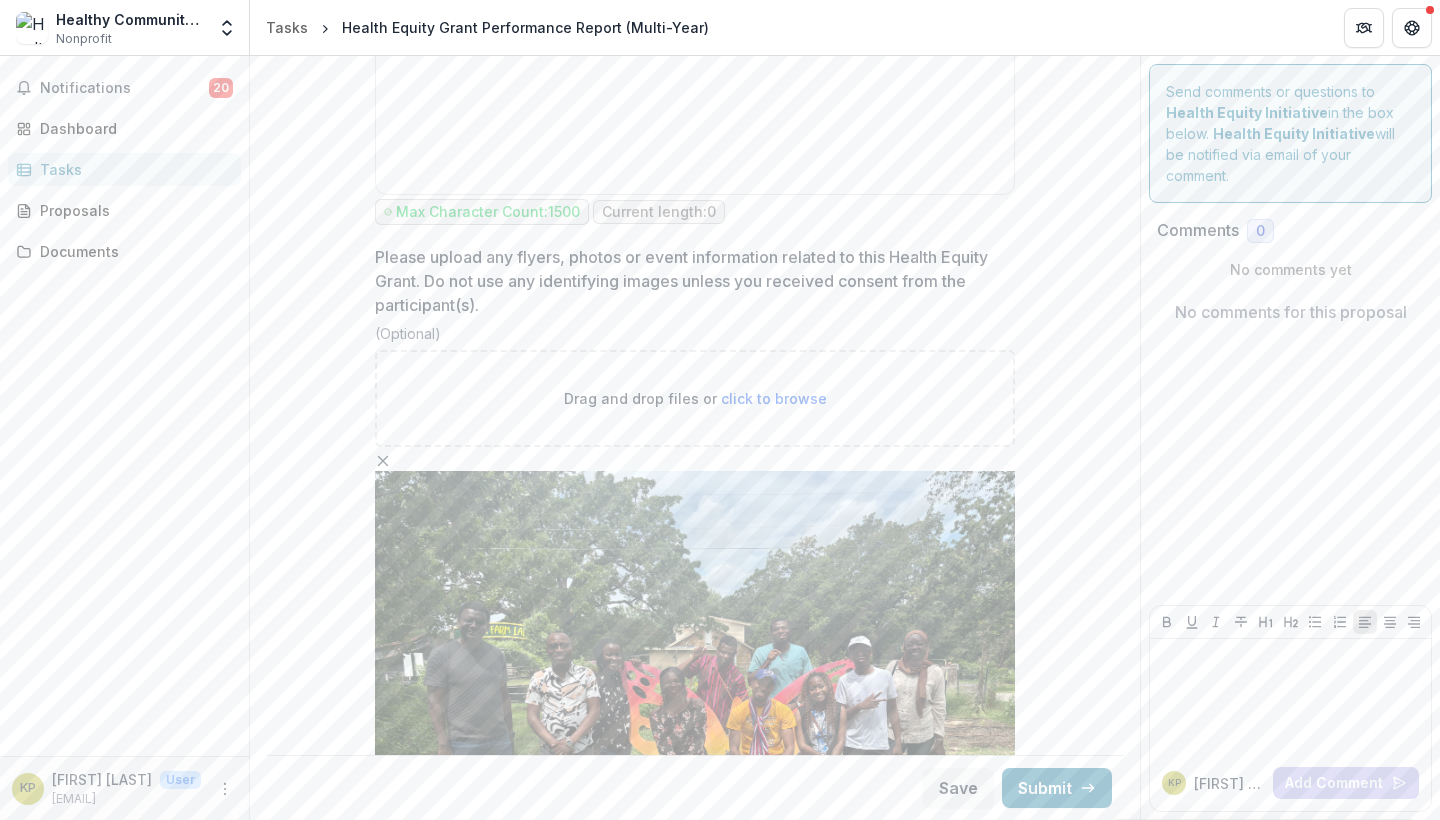 click on "click to browse" at bounding box center (774, 398) 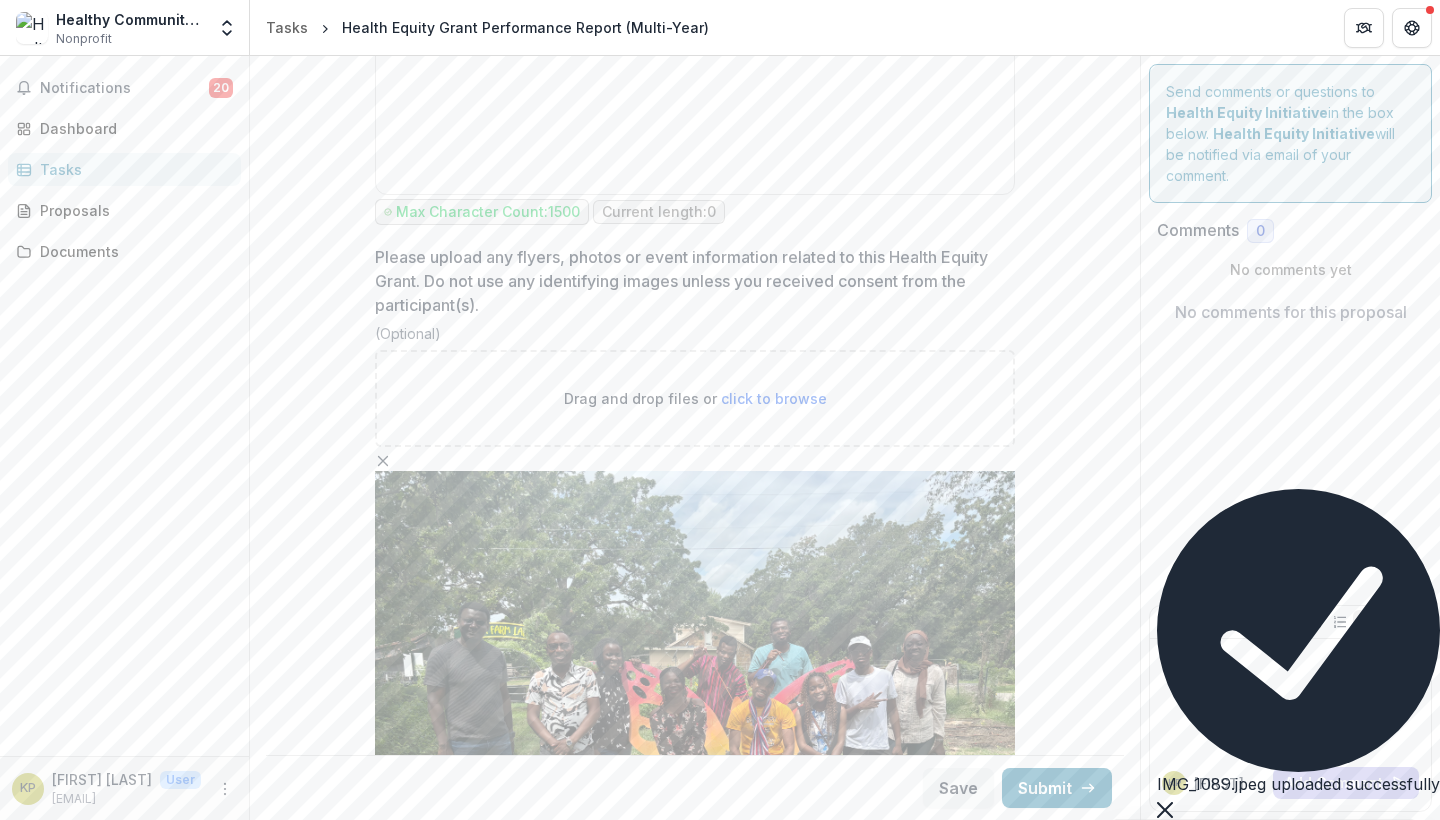 click on "click to browse" at bounding box center [774, 398] 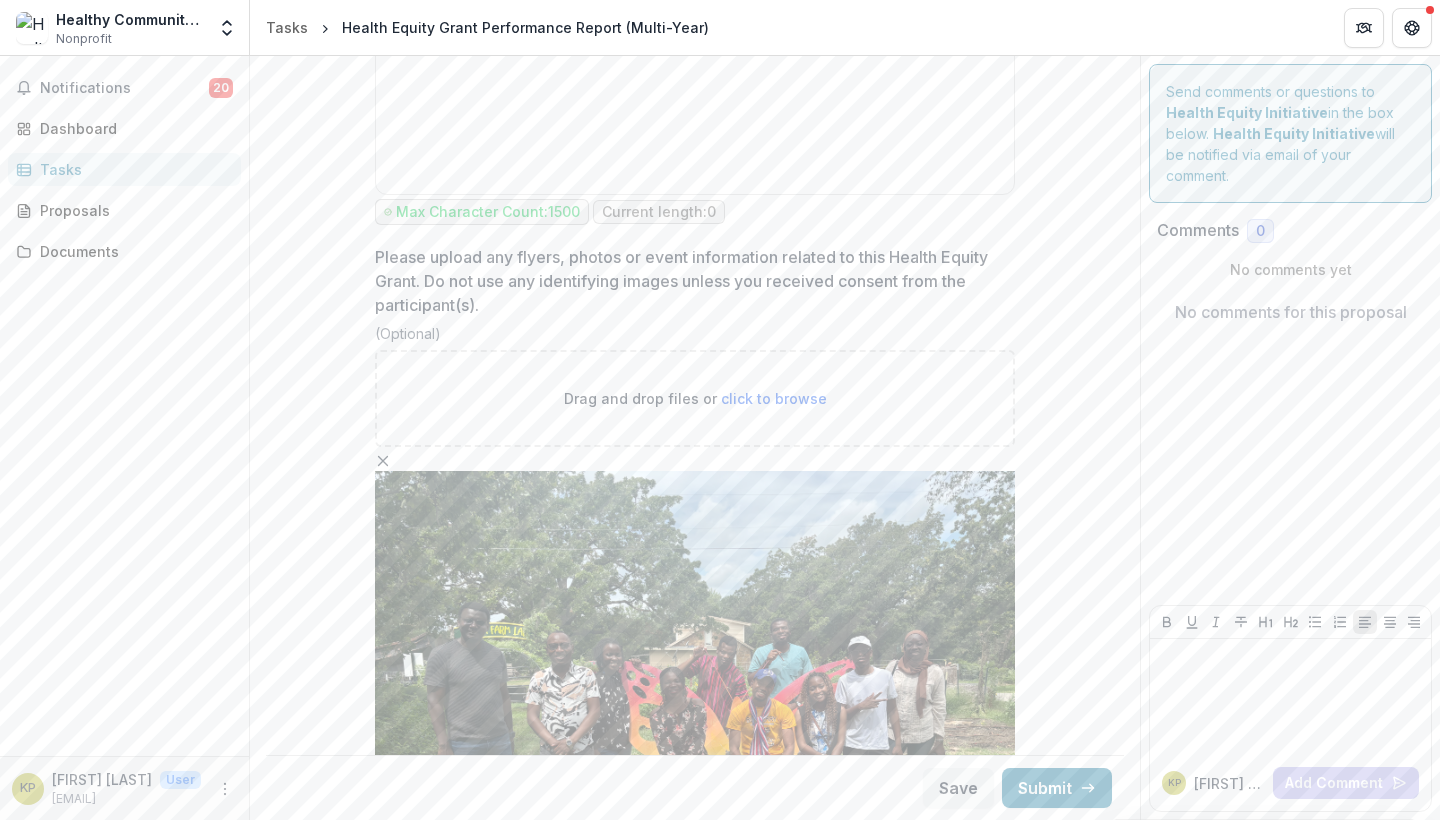 type on "**********" 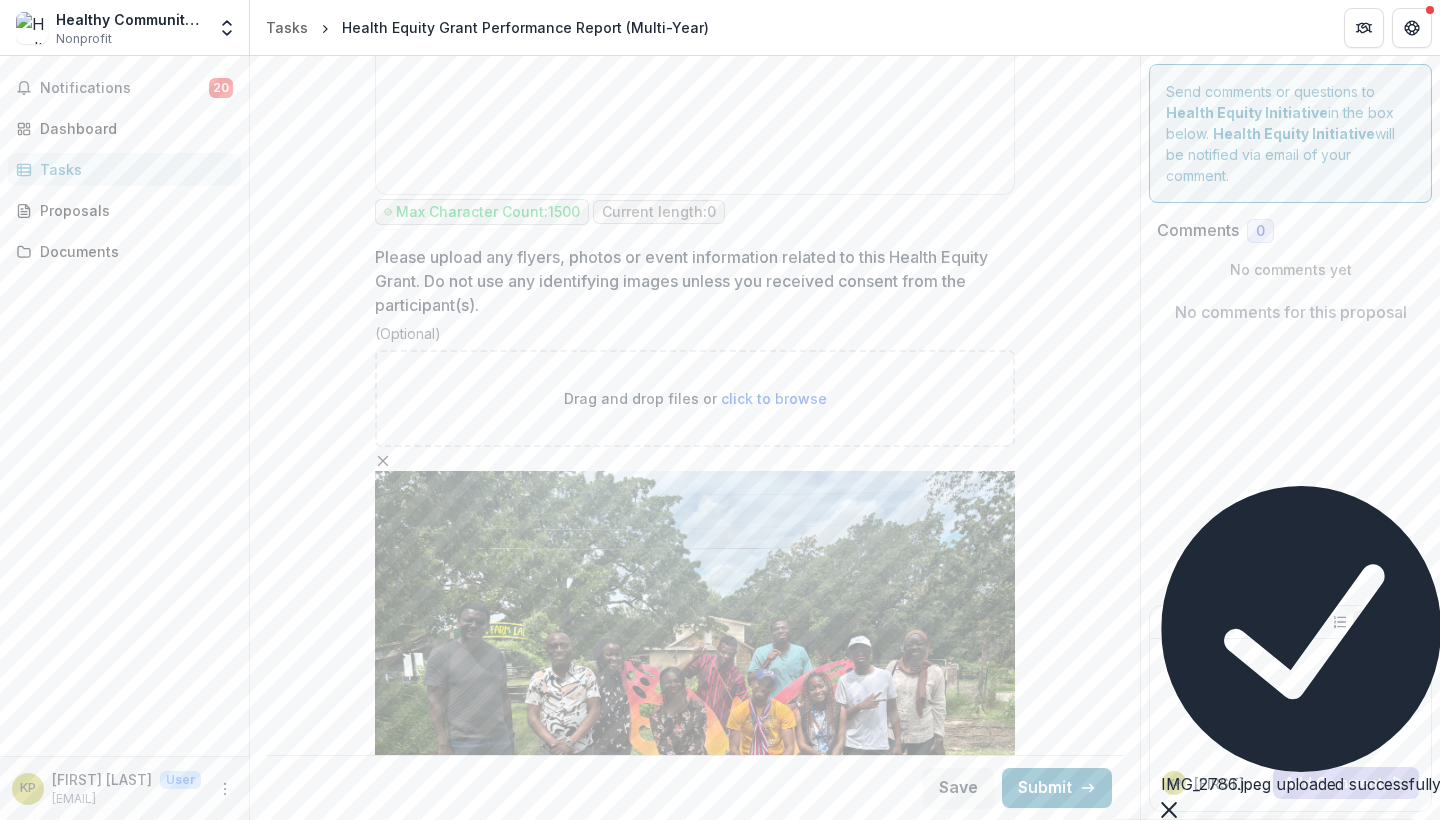 click on "click to browse" at bounding box center [774, 398] 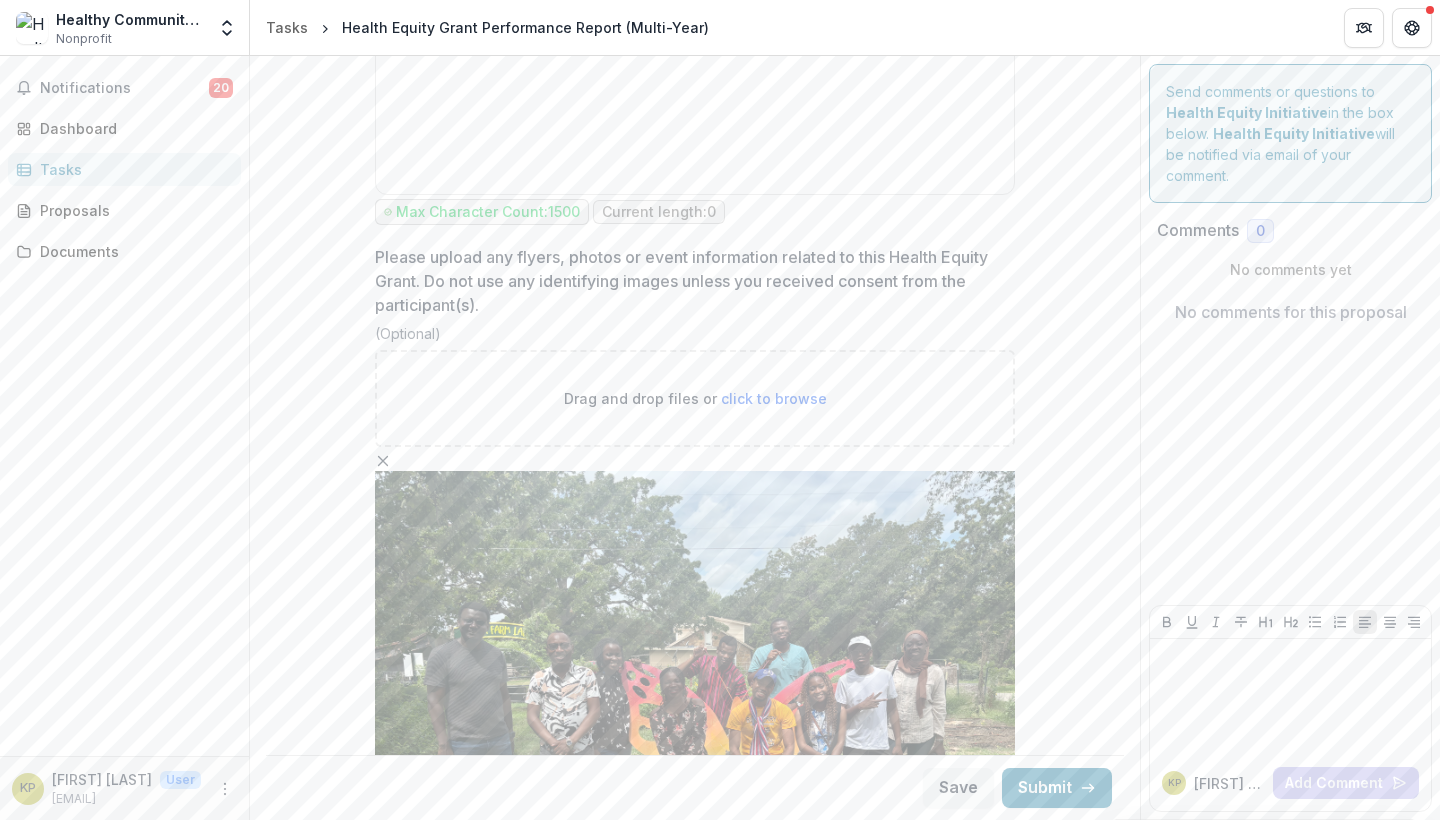 type on "**********" 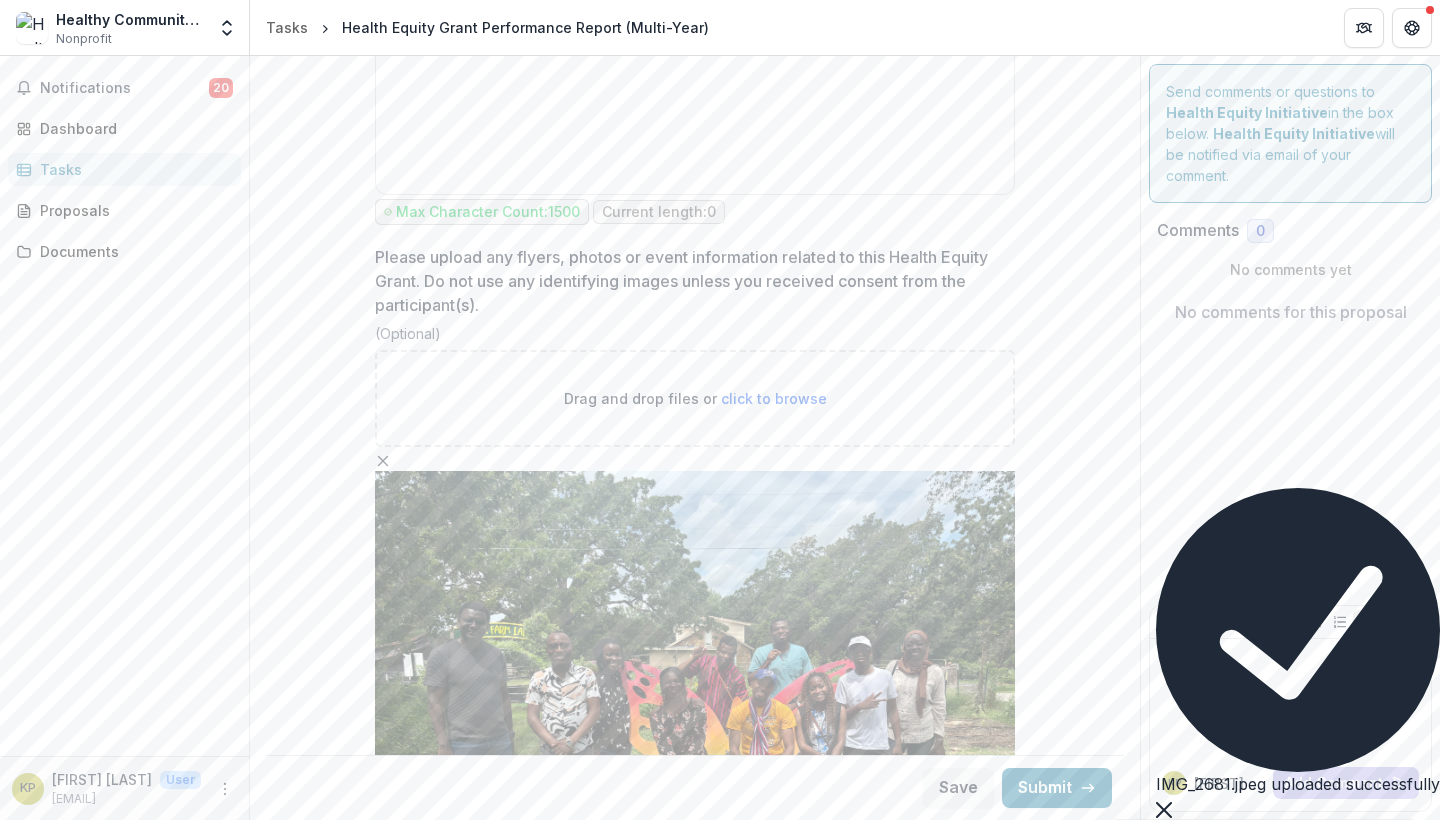 click on "click to browse" at bounding box center [774, 398] 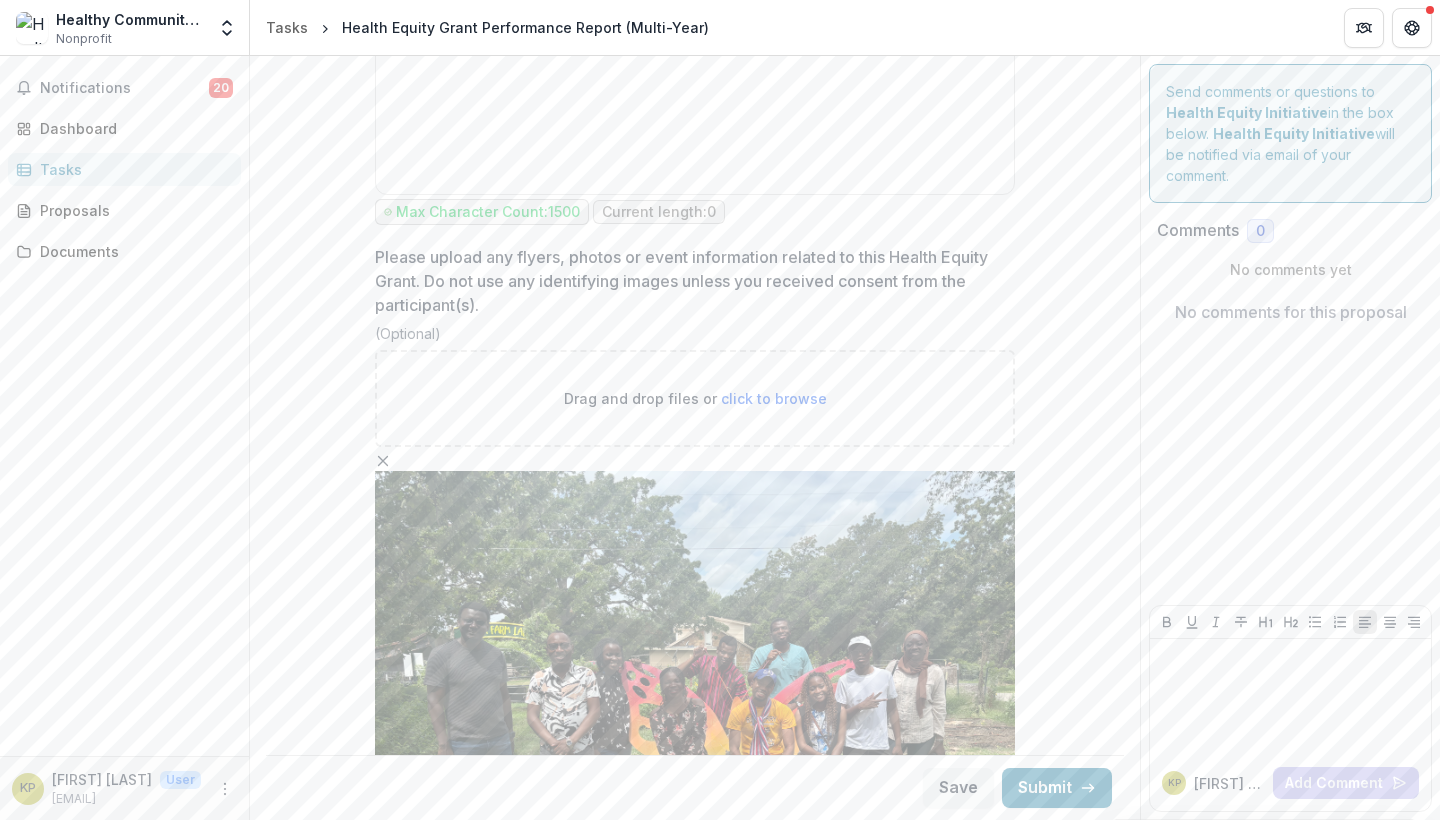 type on "**********" 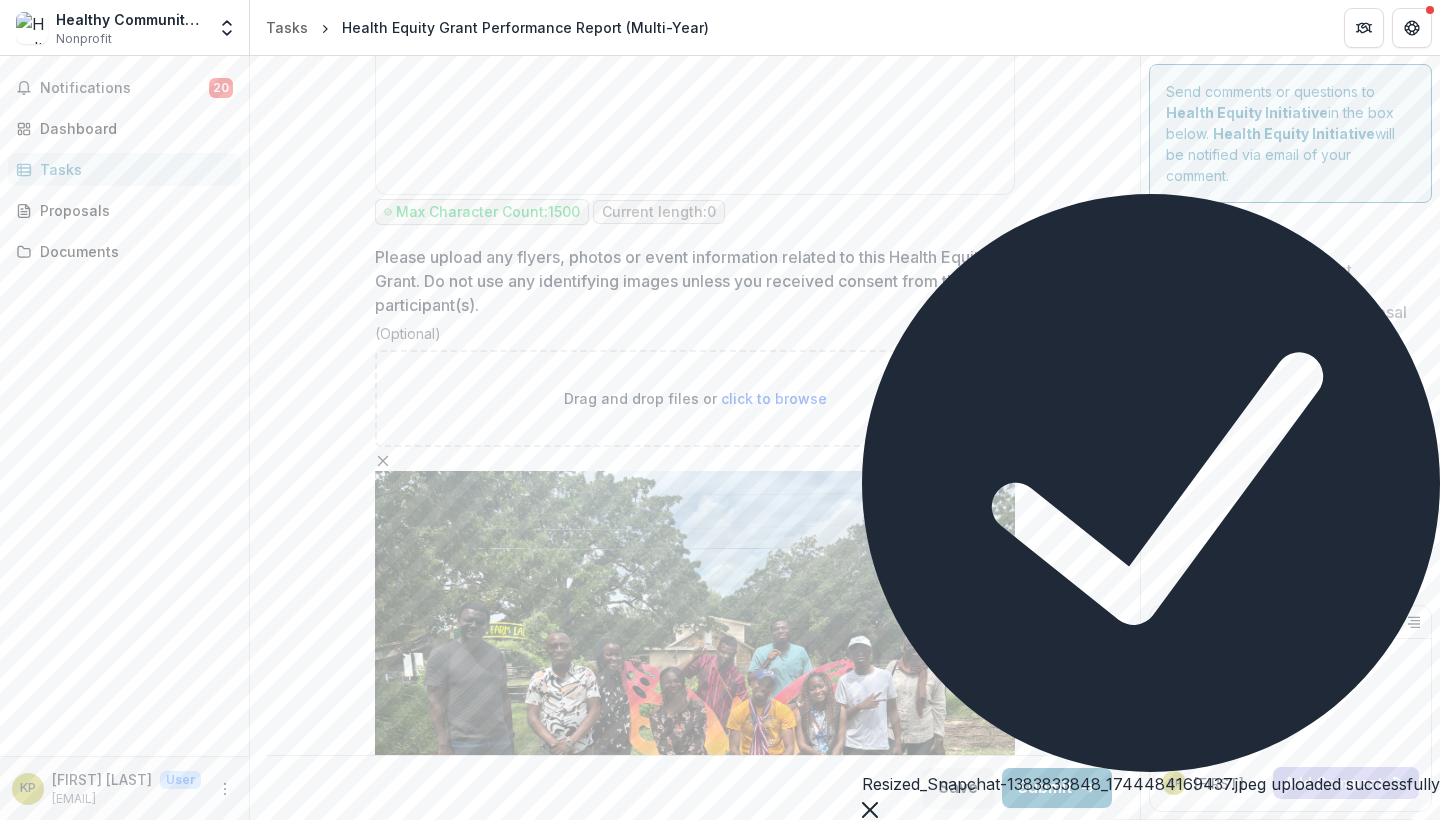 click on "click to browse" at bounding box center [774, 398] 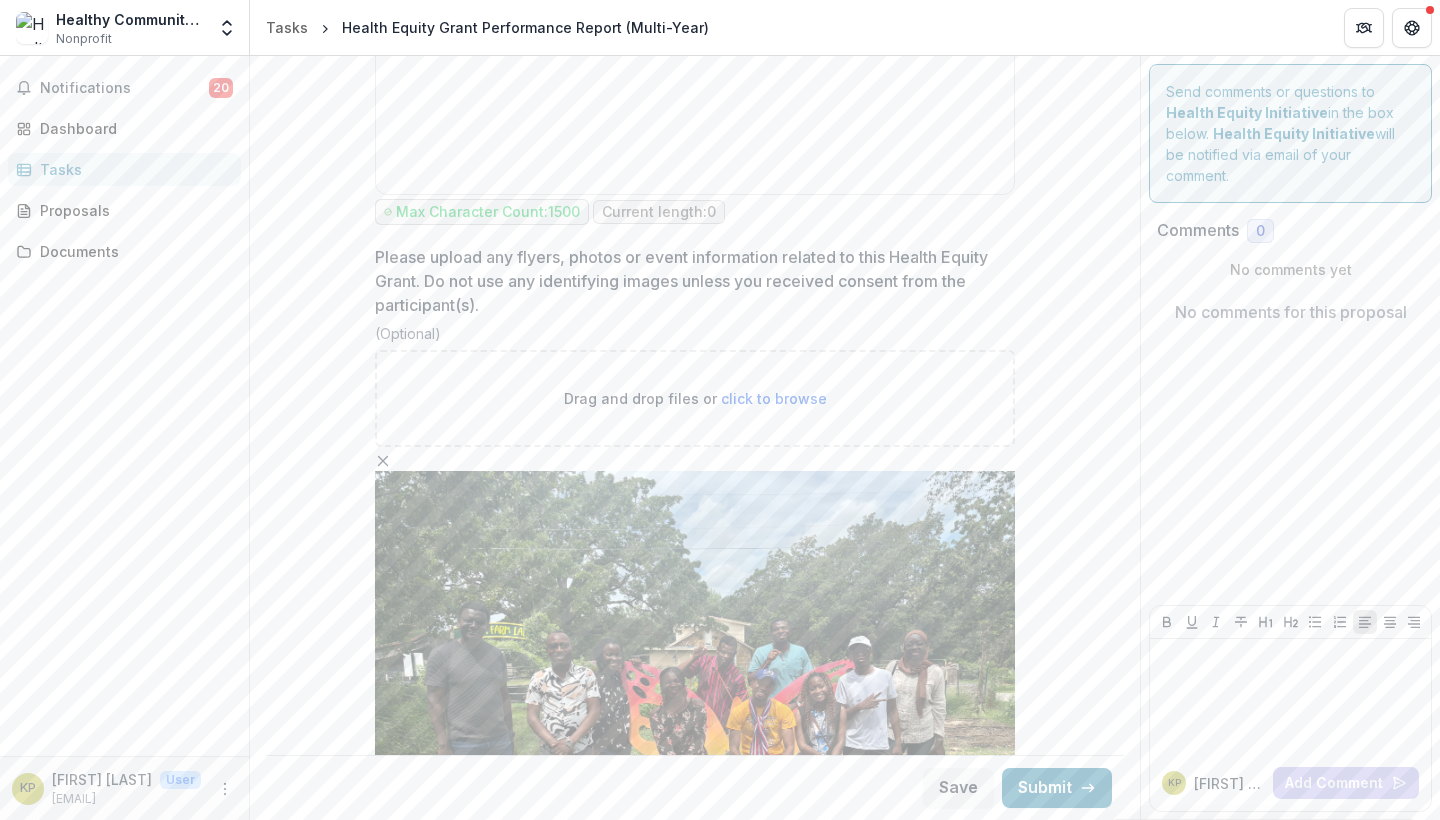type on "**********" 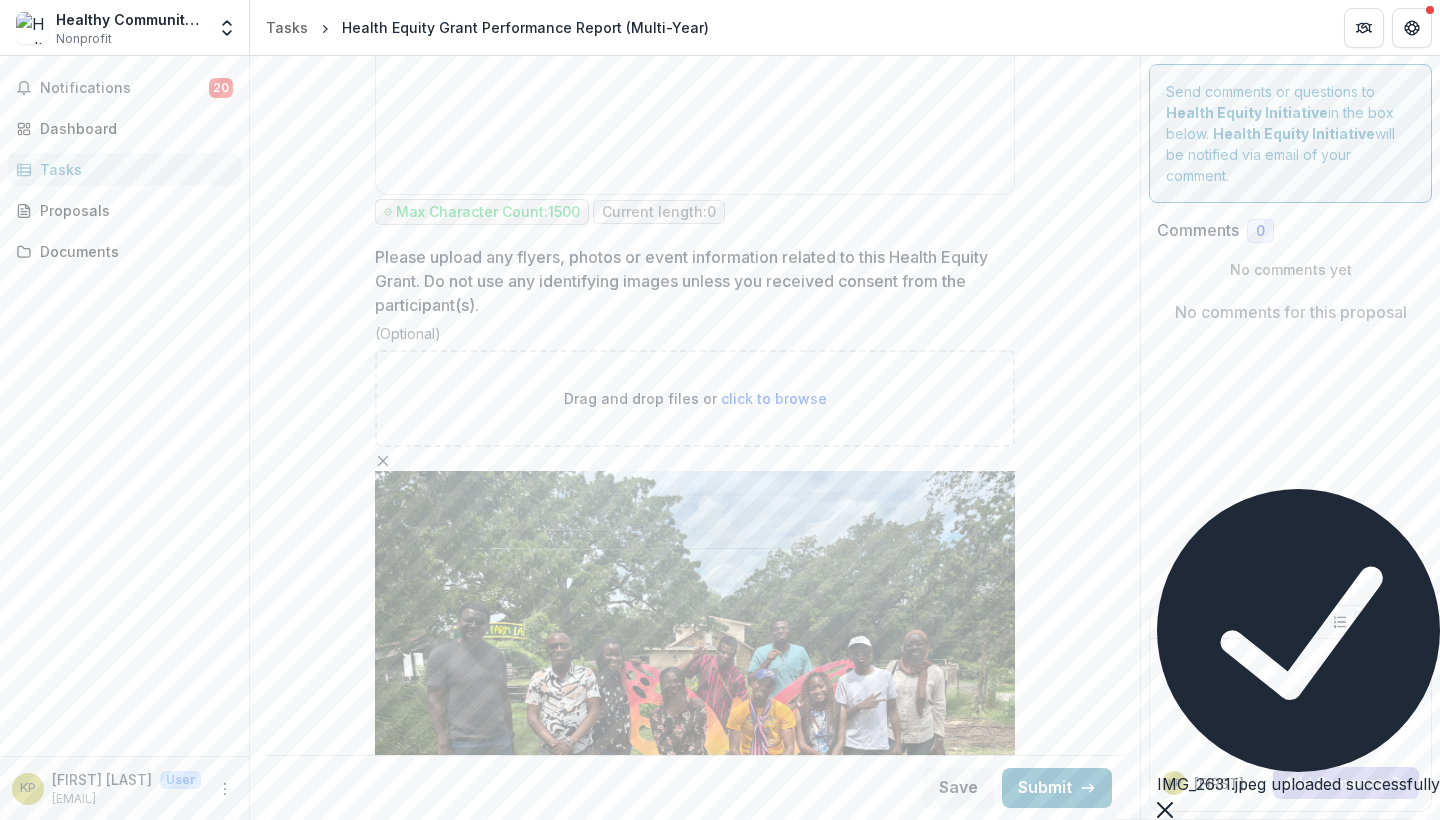 click on "click to browse" at bounding box center [774, 398] 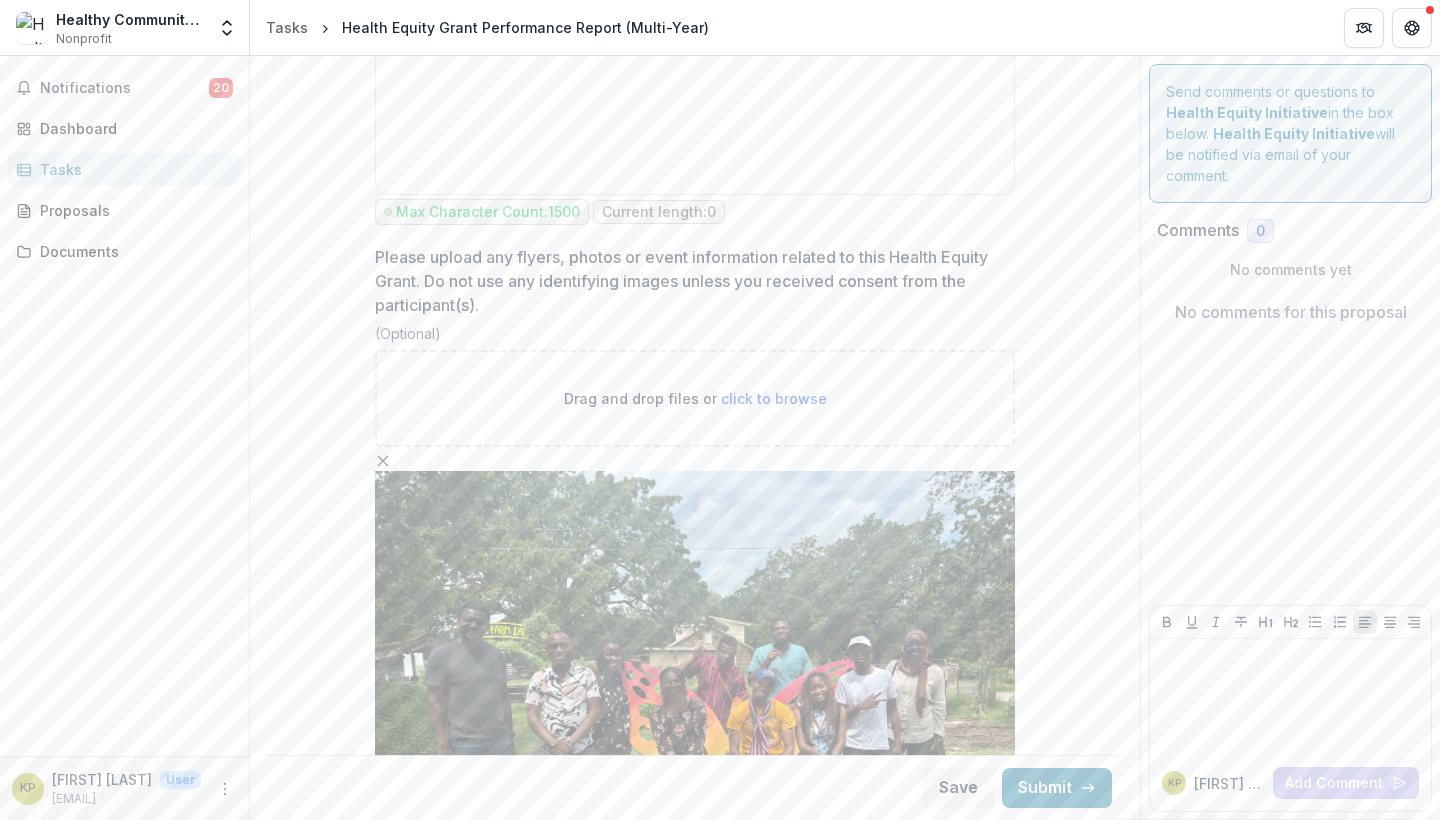 type on "**********" 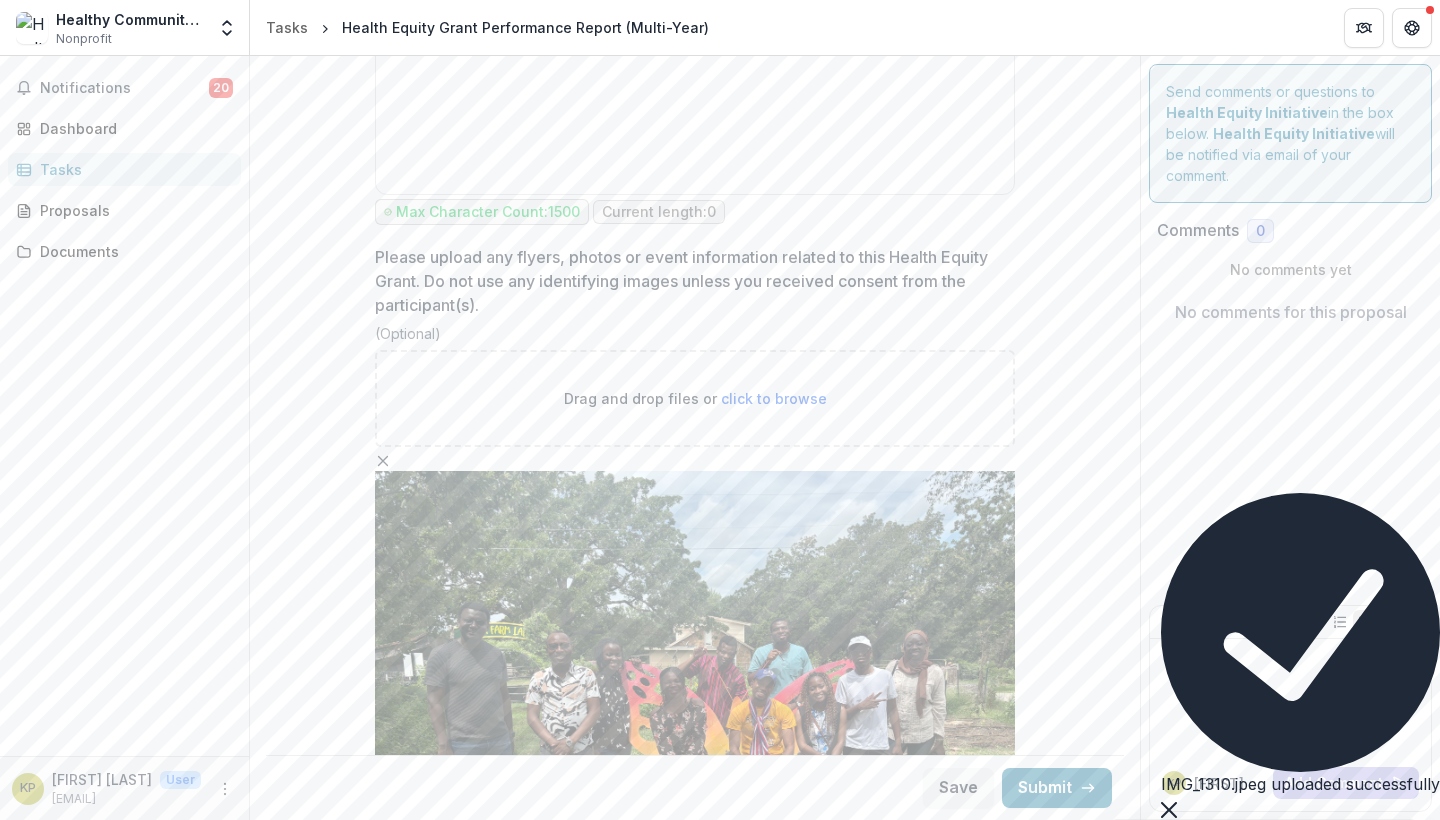click on "click to browse" at bounding box center (774, 398) 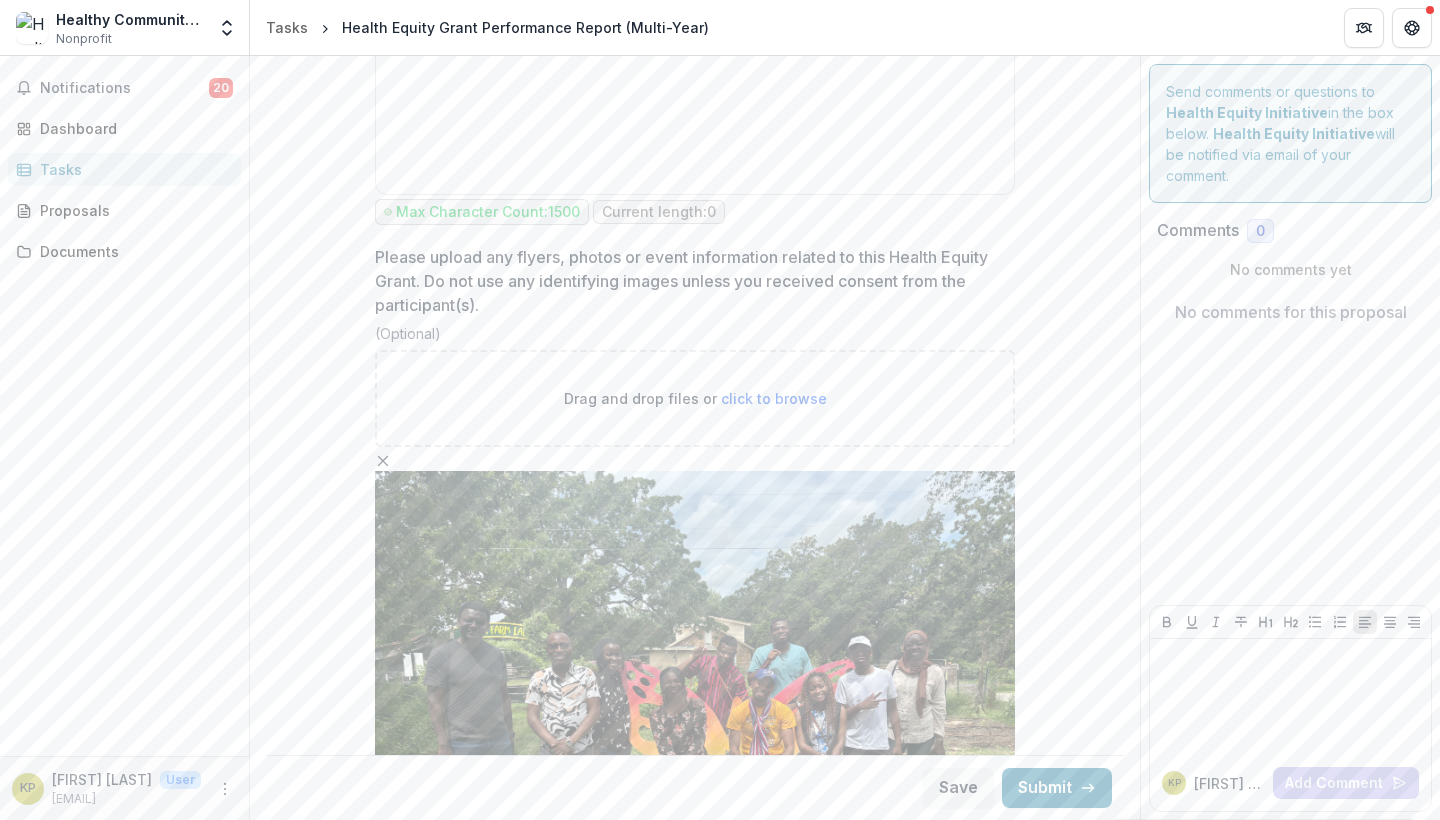 type on "**********" 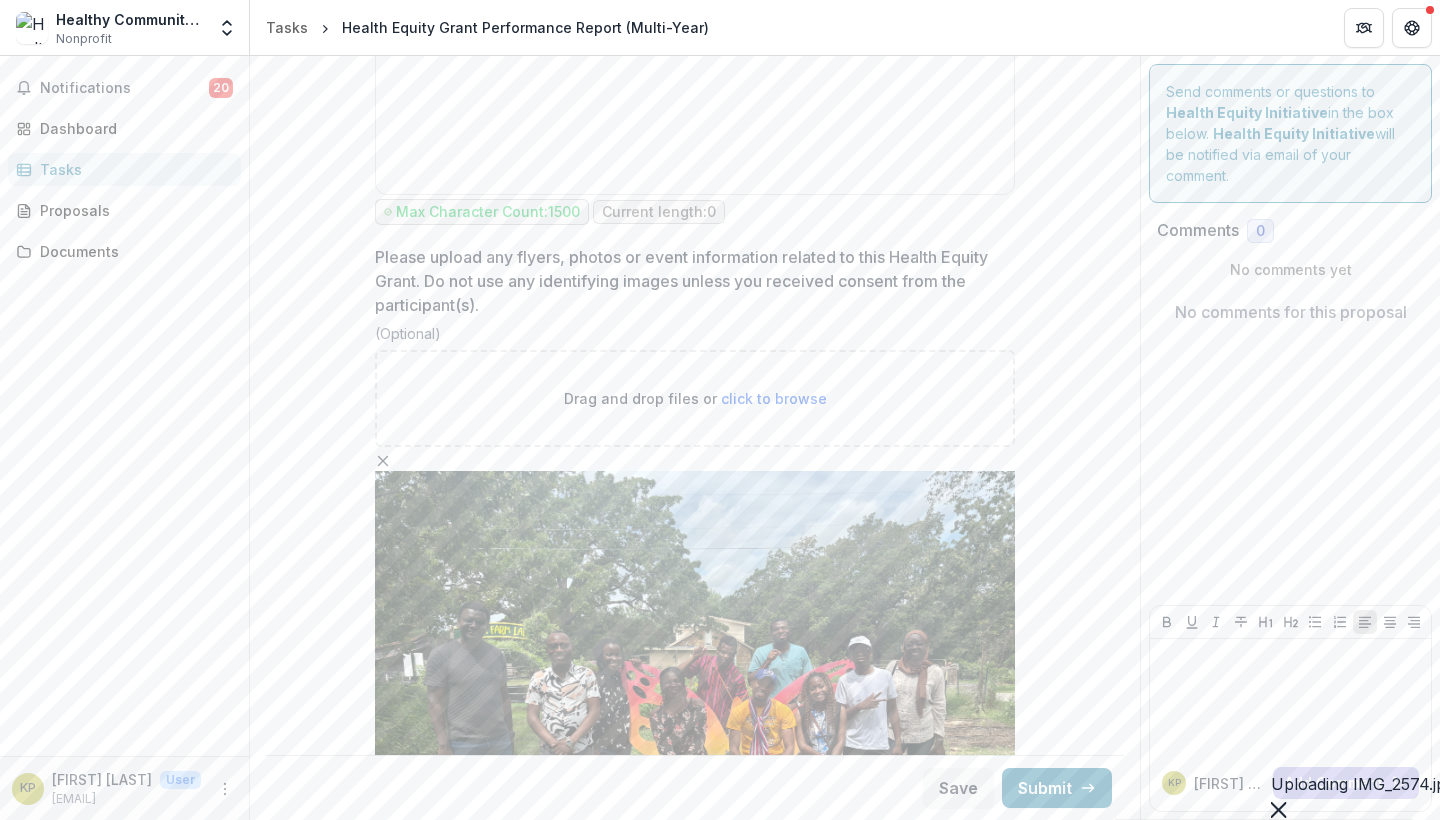 click on "click to browse" at bounding box center [774, 398] 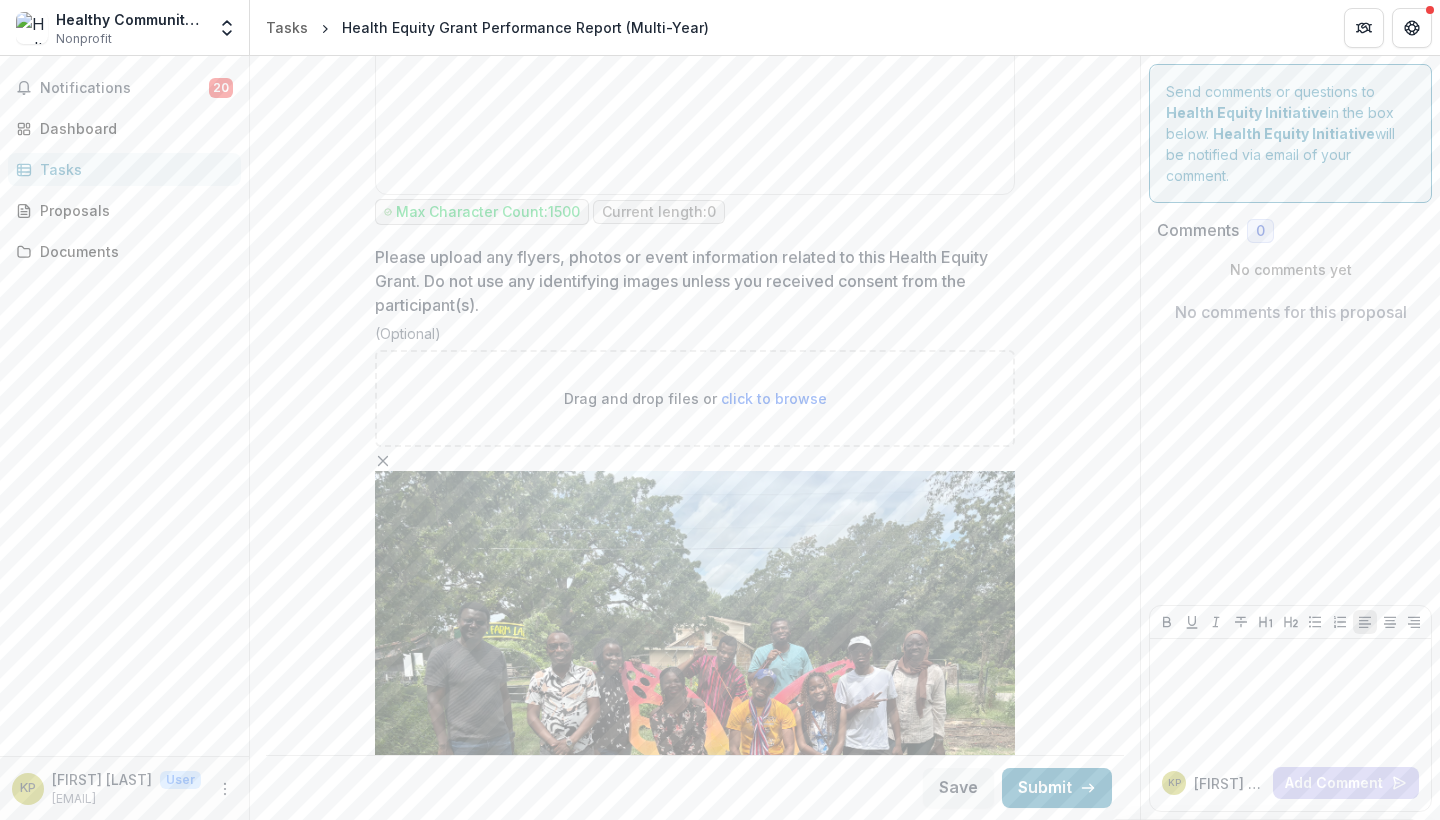 type on "**********" 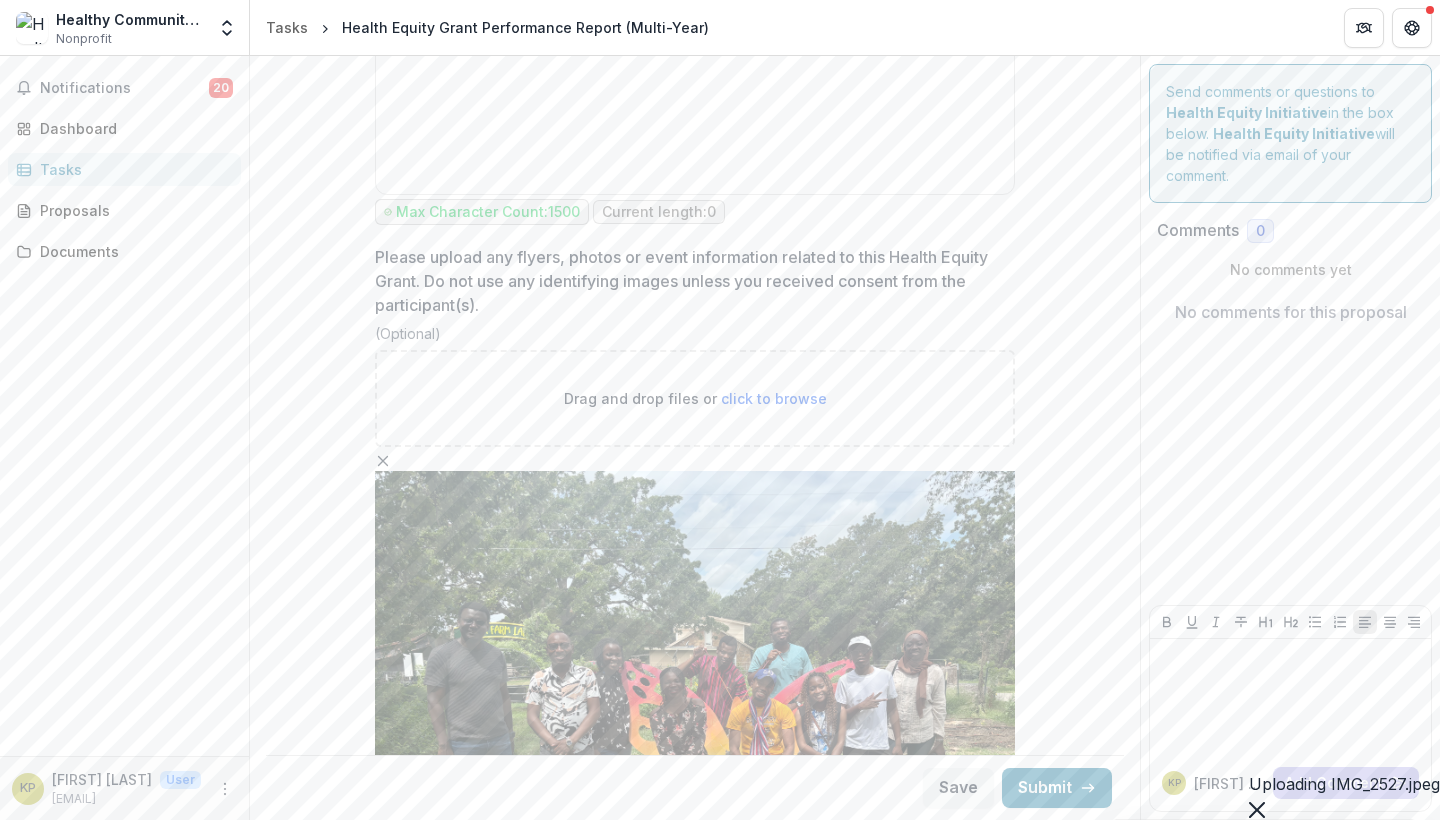 click on "click to browse" at bounding box center [774, 398] 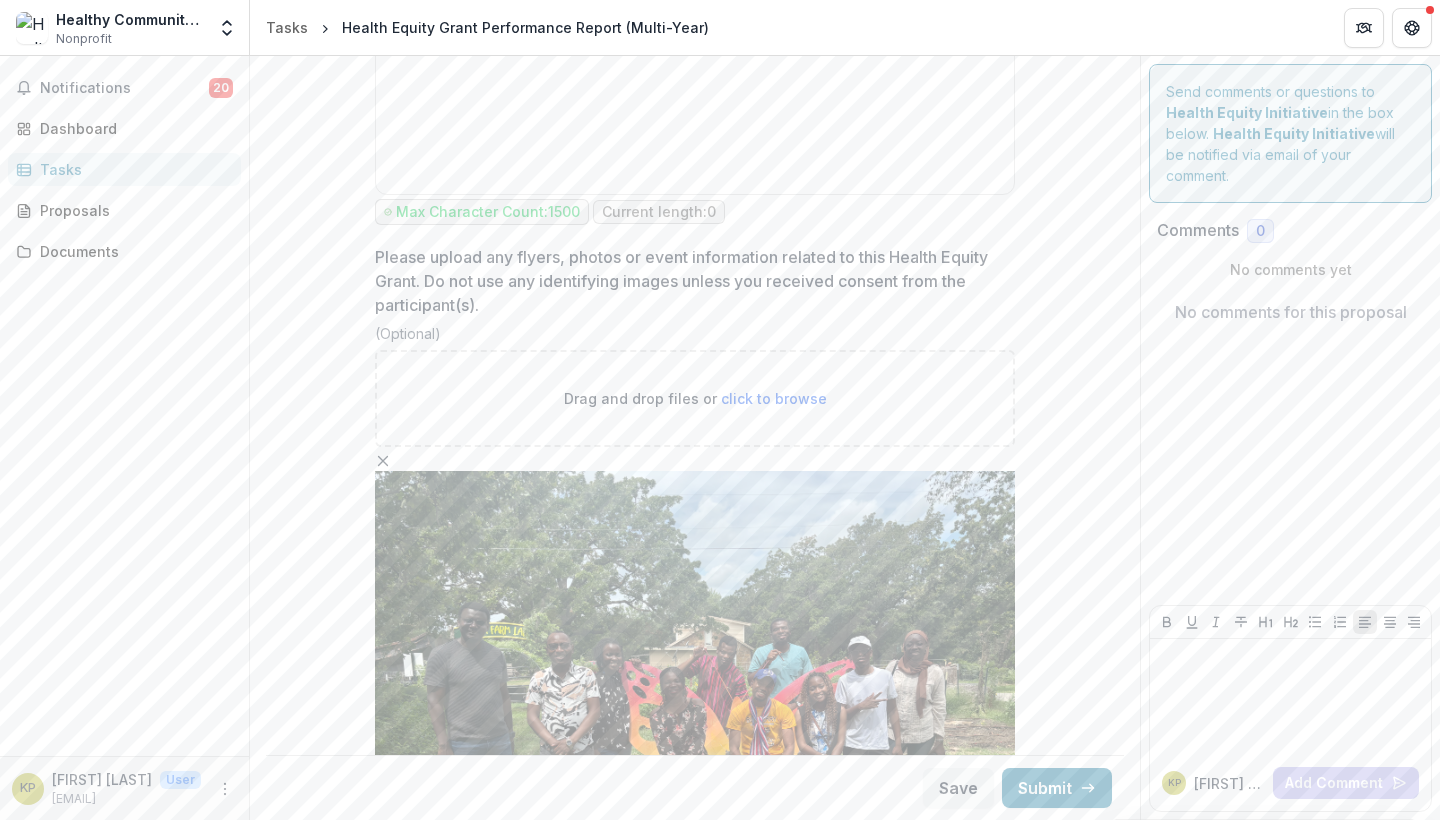 type on "**********" 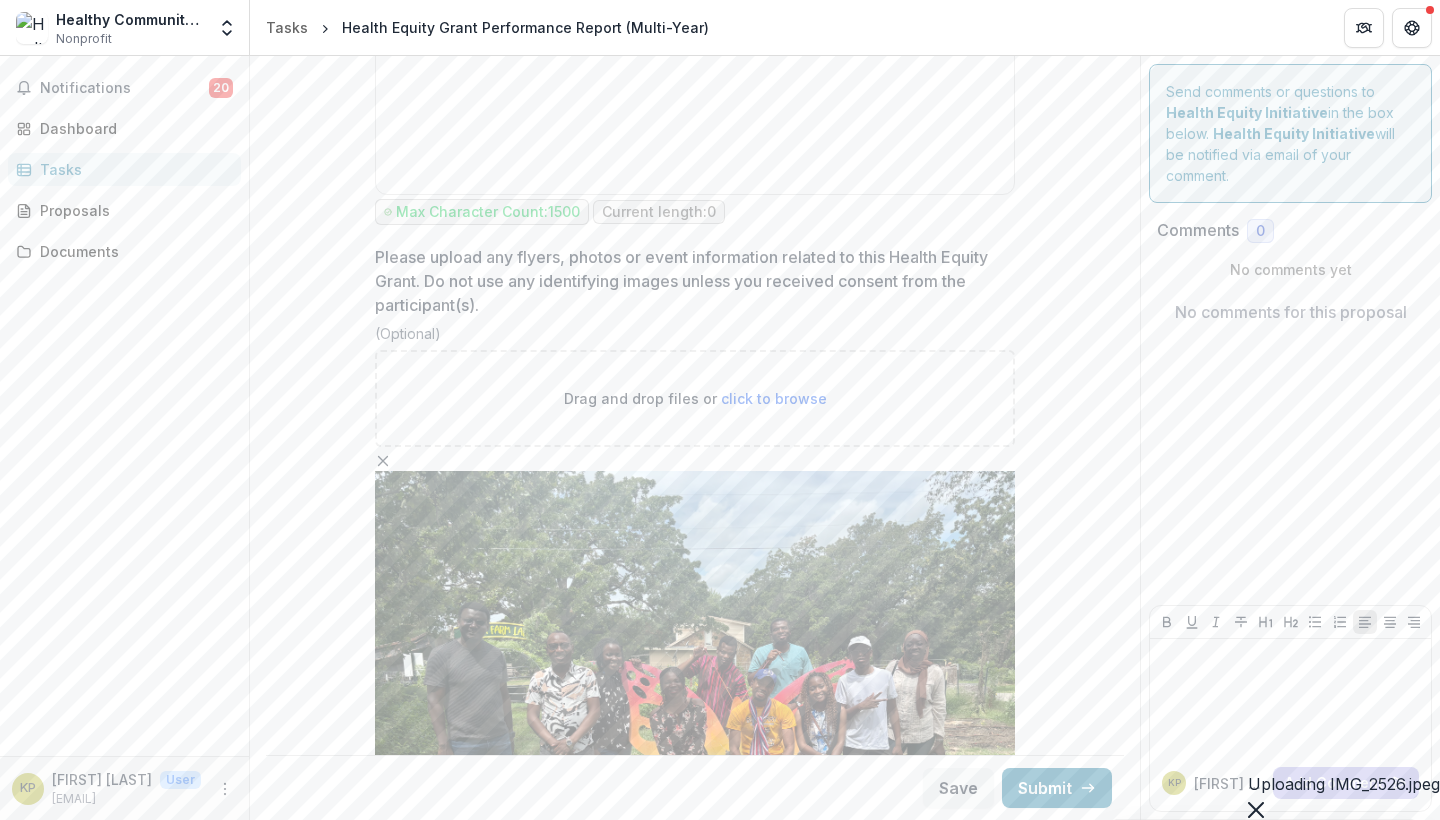 click on "click to browse" at bounding box center (774, 398) 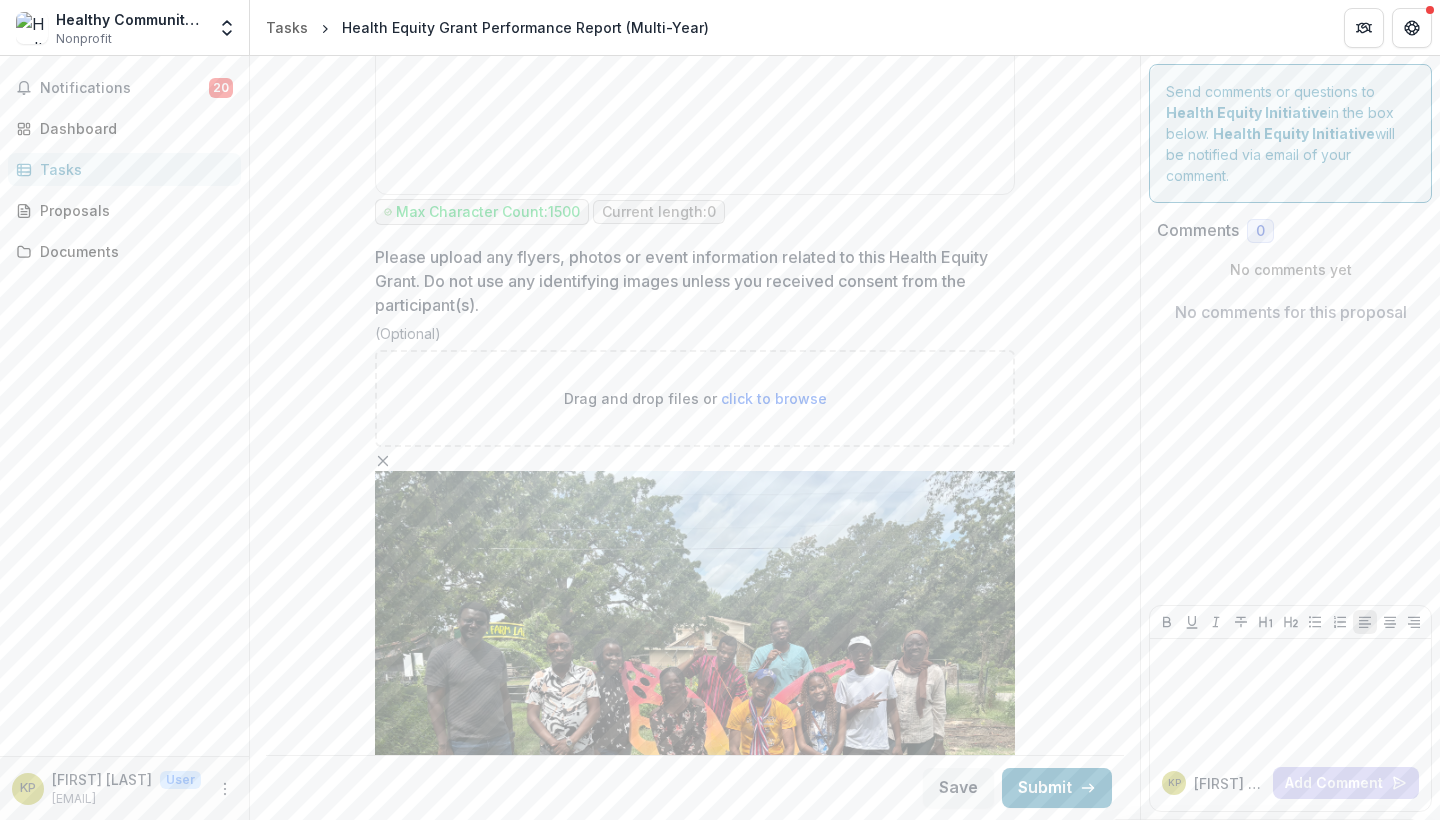 type on "**********" 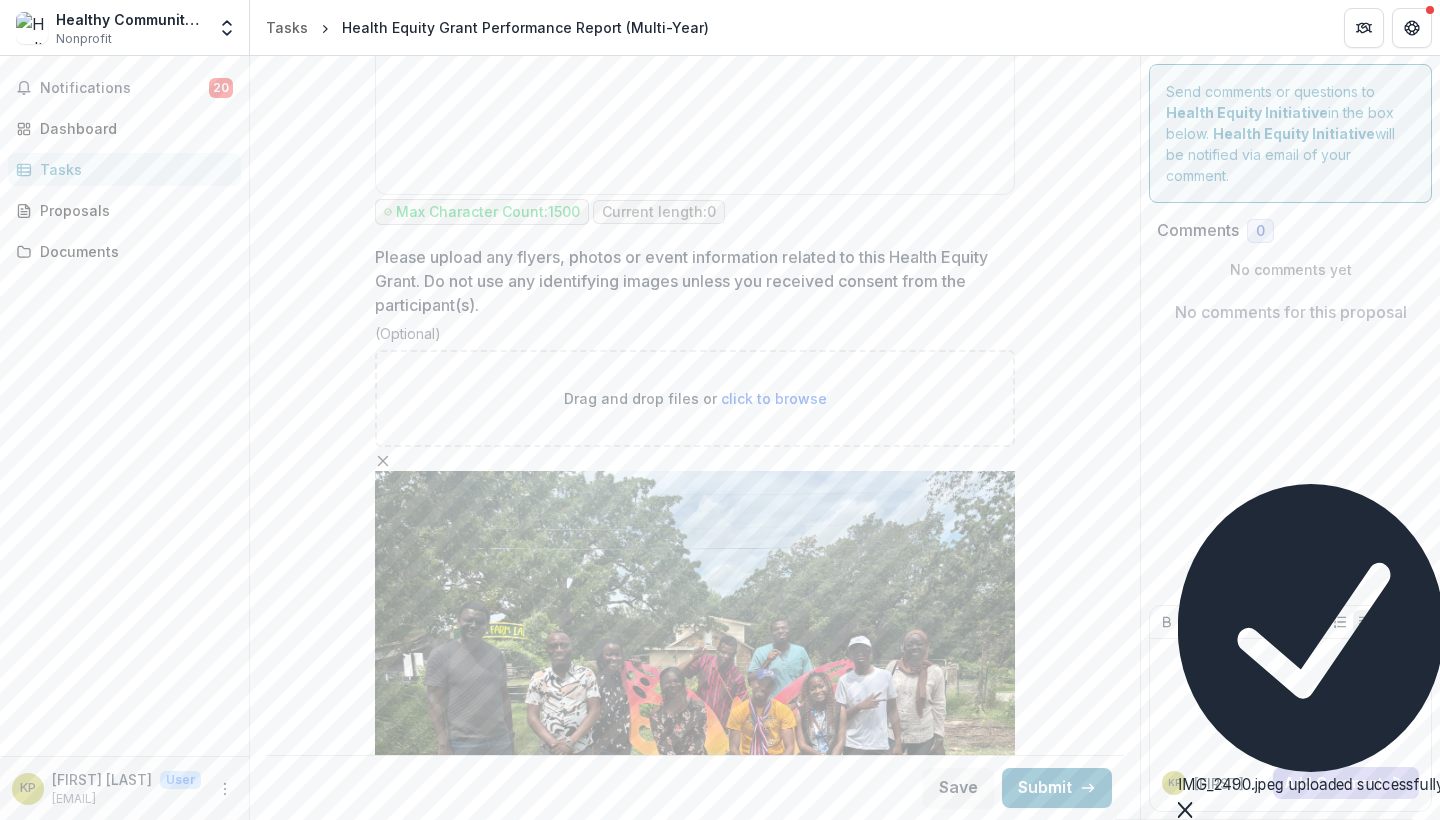 click on "click to browse" at bounding box center (774, 398) 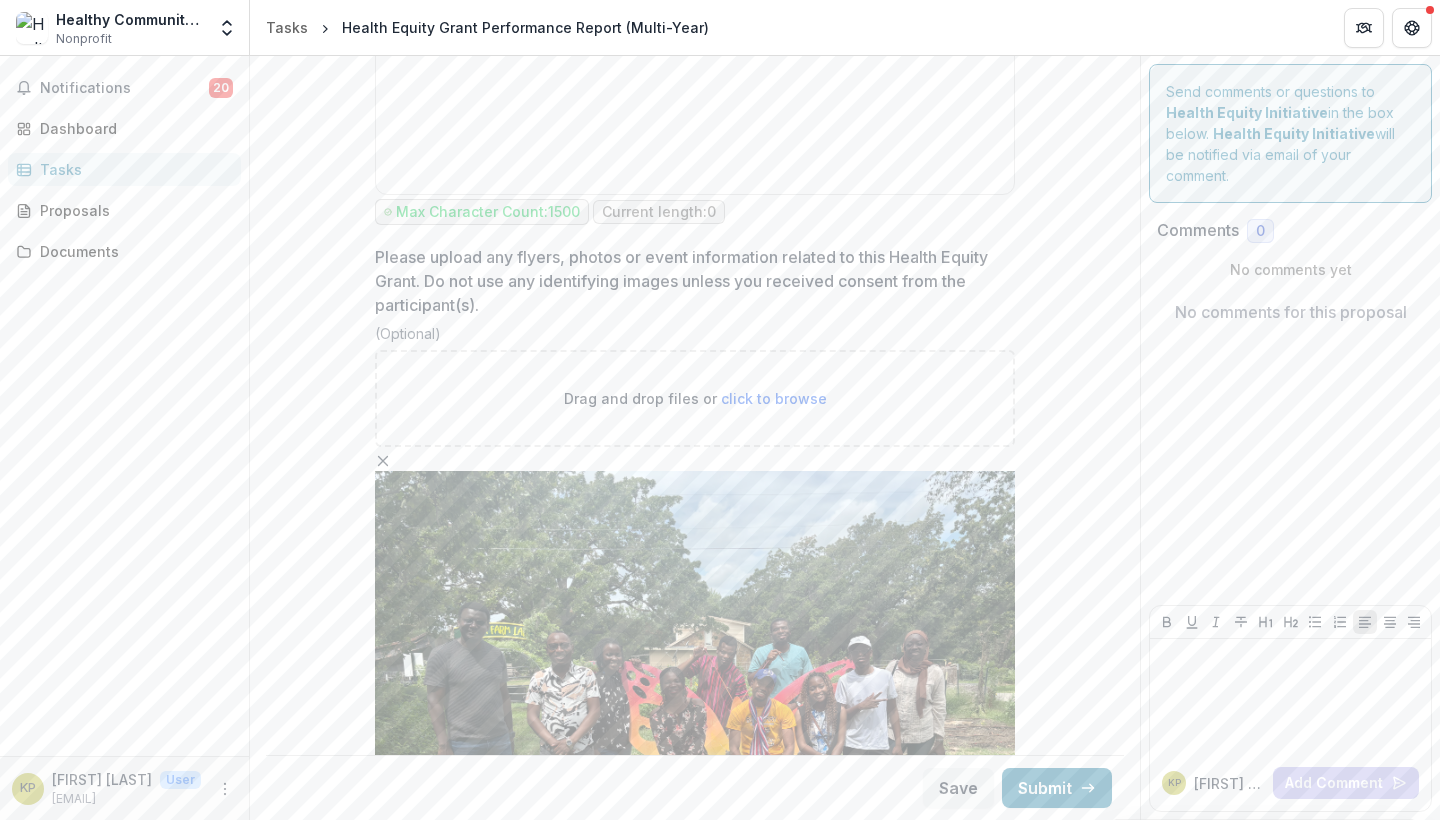 type on "**********" 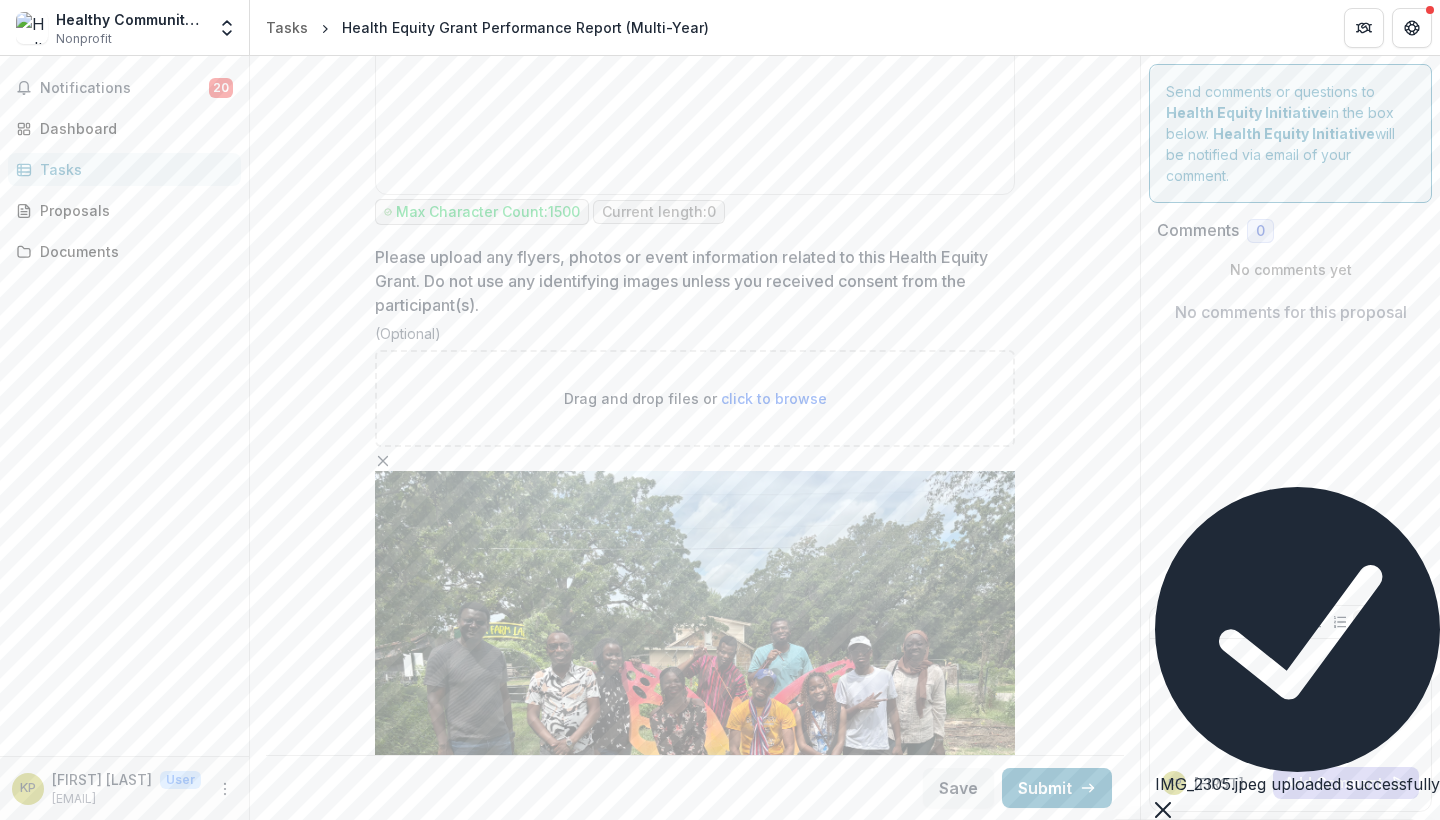 click on "click to browse" at bounding box center [774, 398] 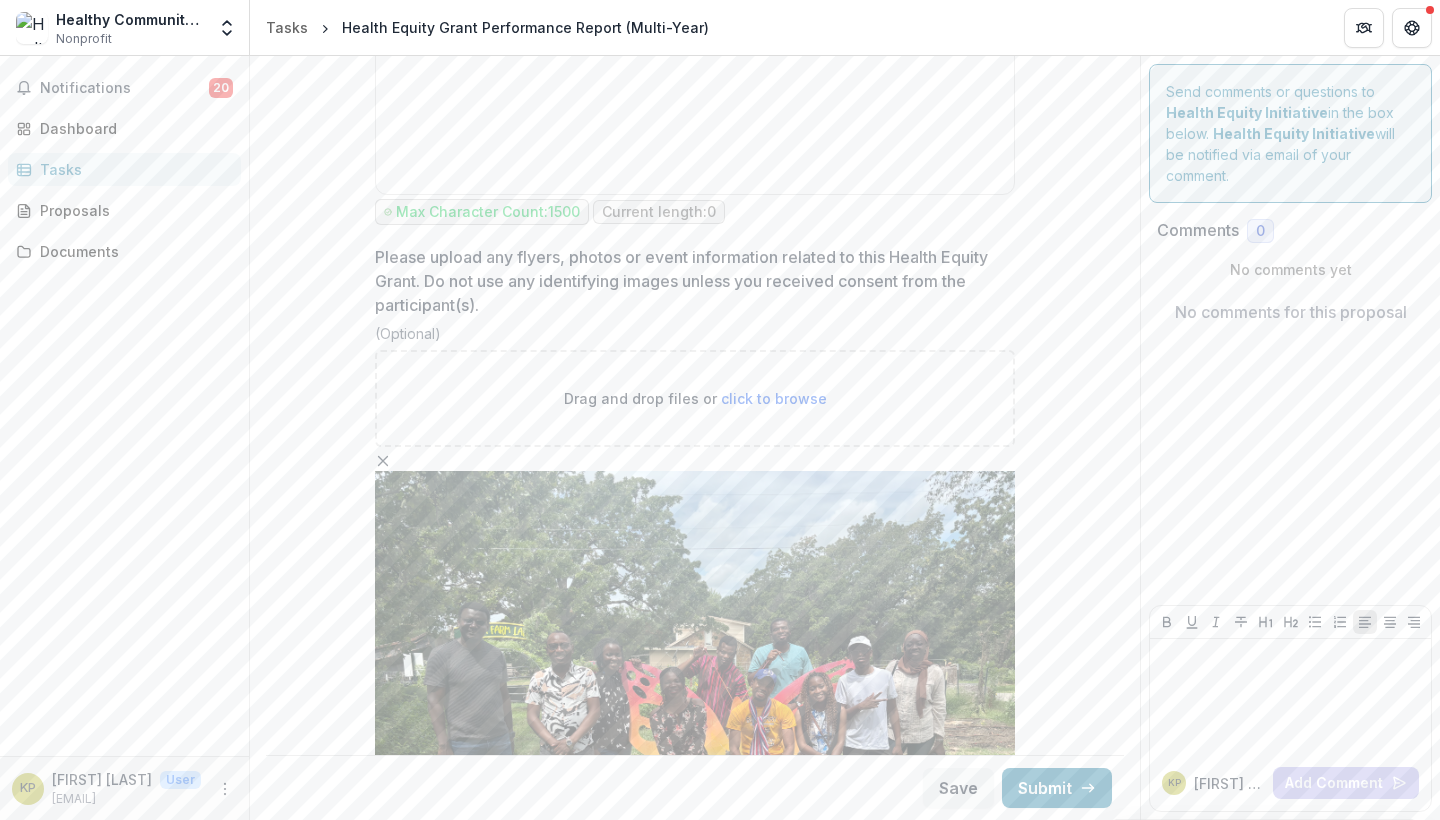 type on "**********" 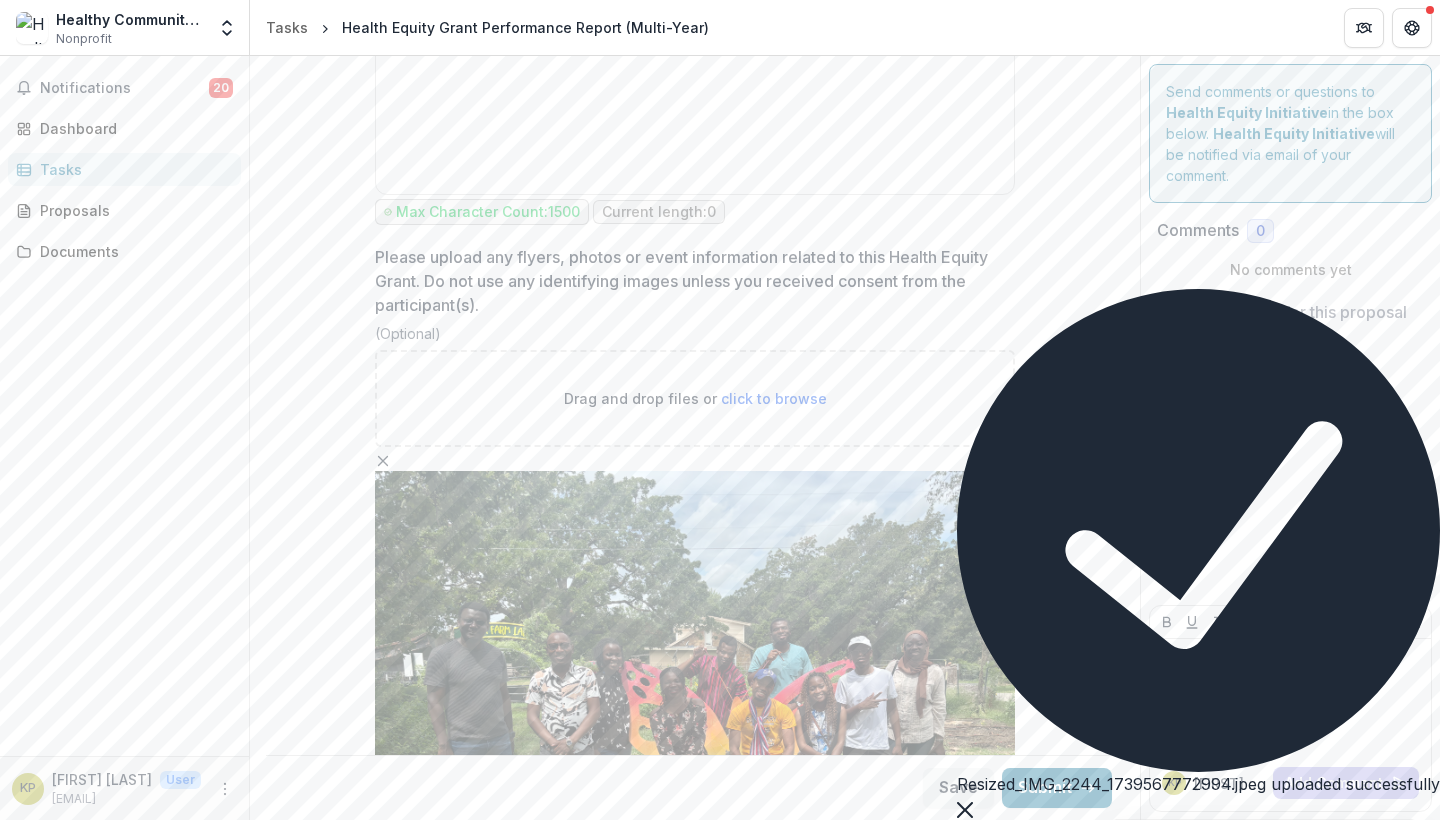 click on "click to browse" at bounding box center [774, 398] 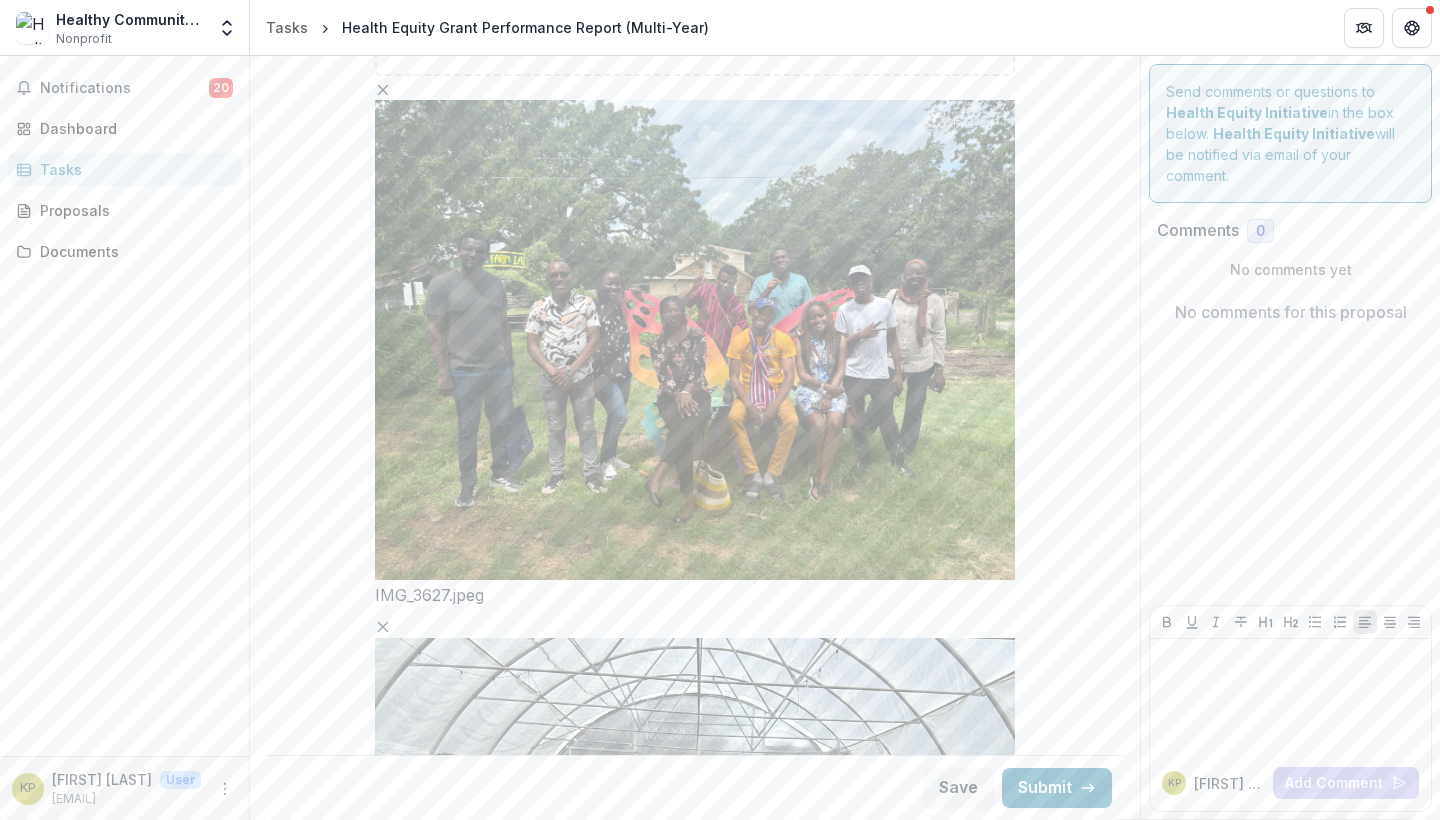 scroll, scrollTop: 5425, scrollLeft: 0, axis: vertical 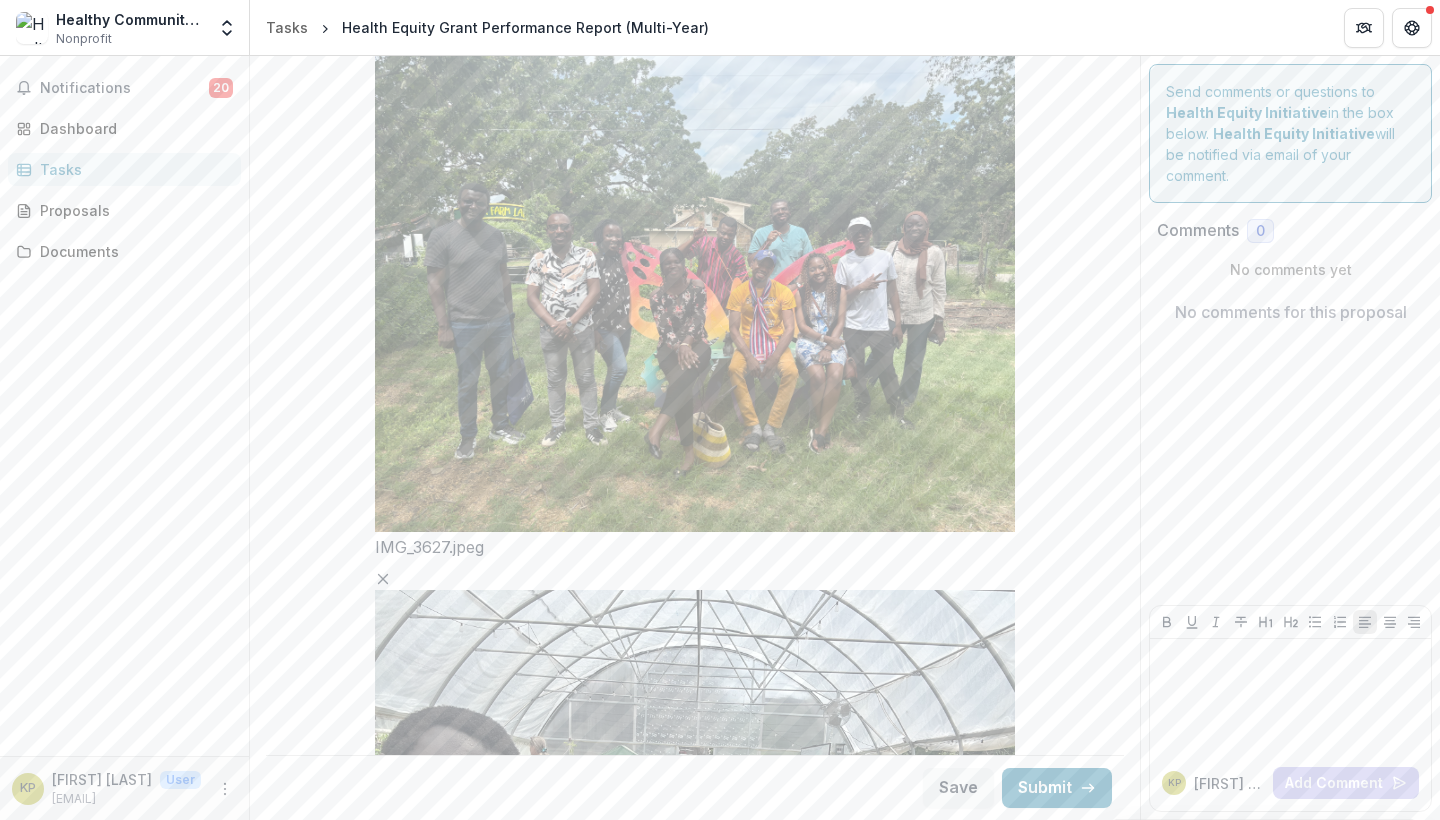click 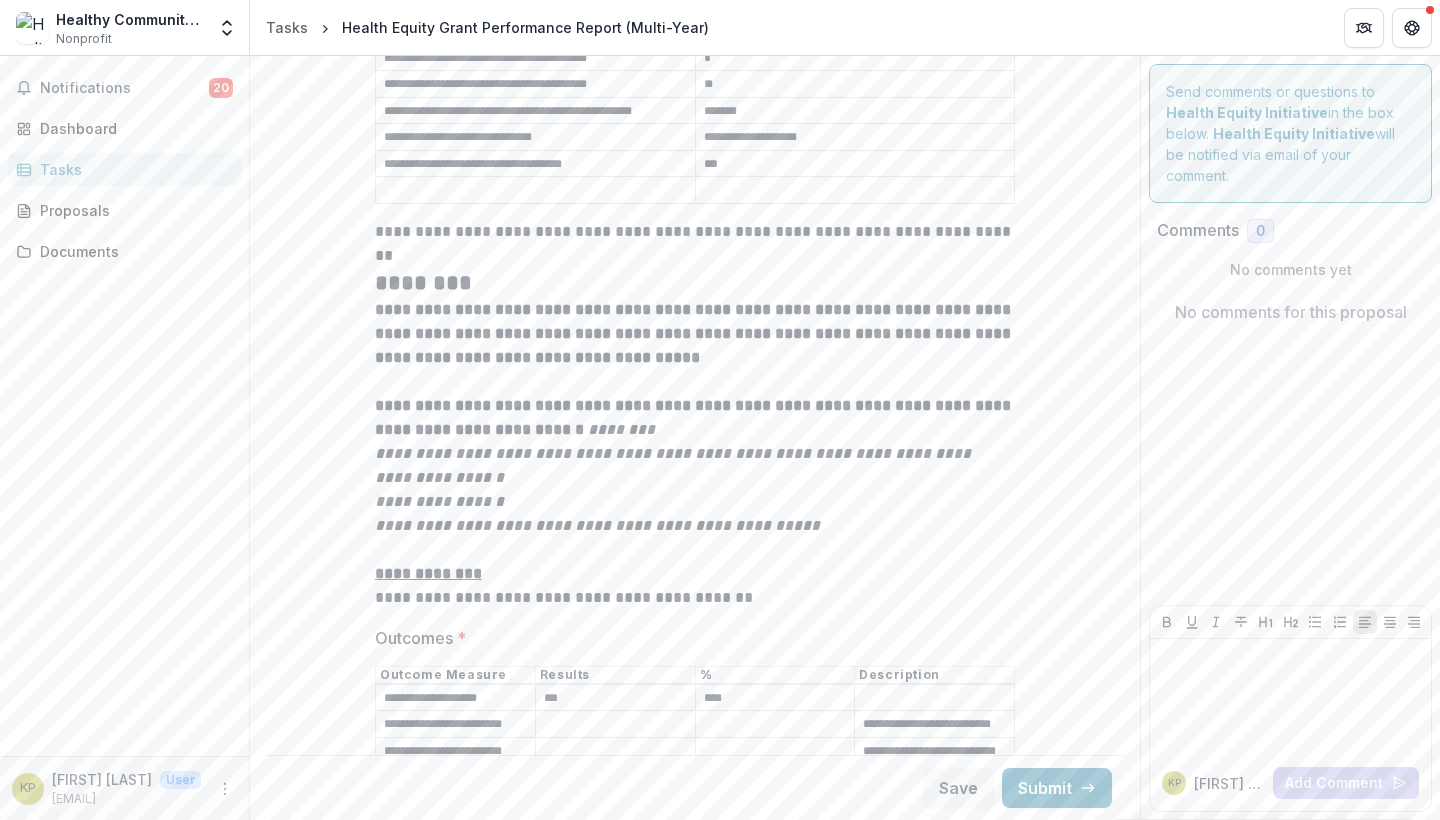 scroll, scrollTop: 2628, scrollLeft: 0, axis: vertical 